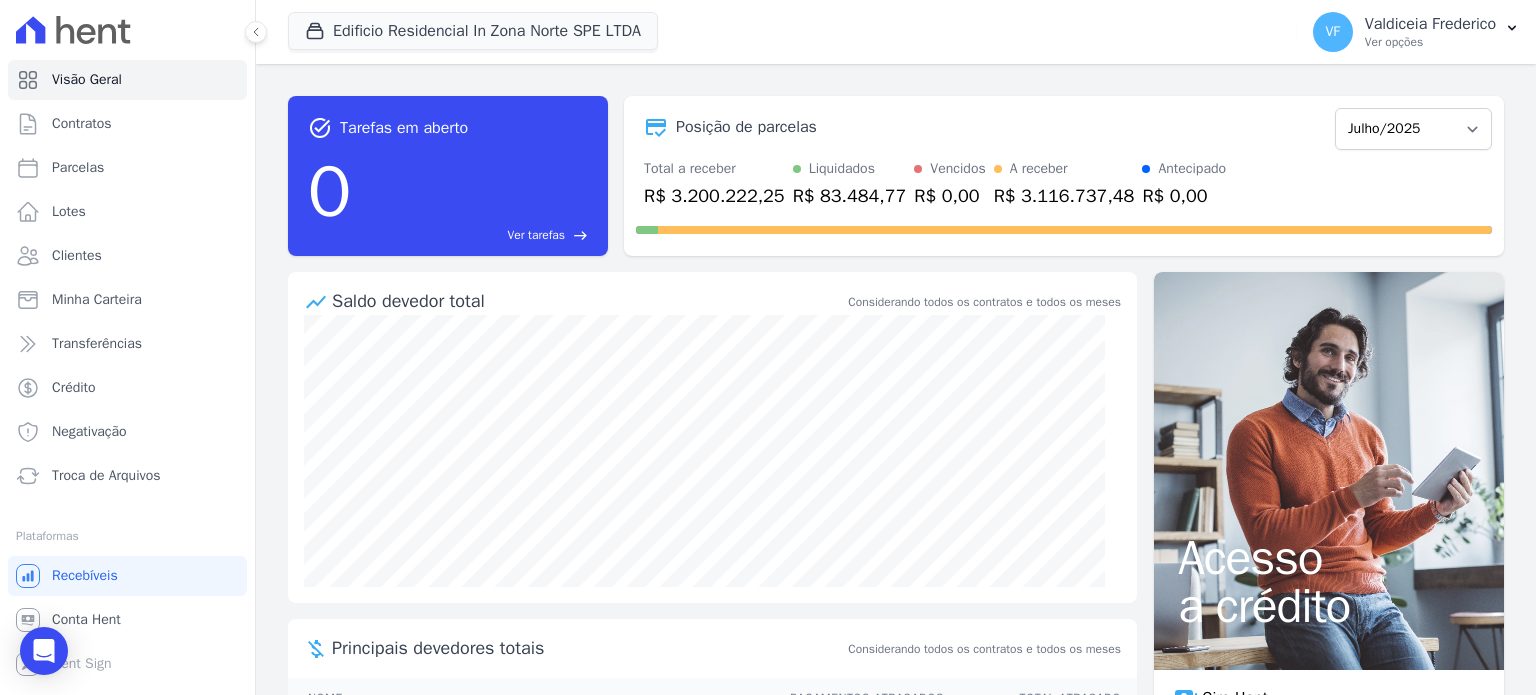 scroll, scrollTop: 0, scrollLeft: 0, axis: both 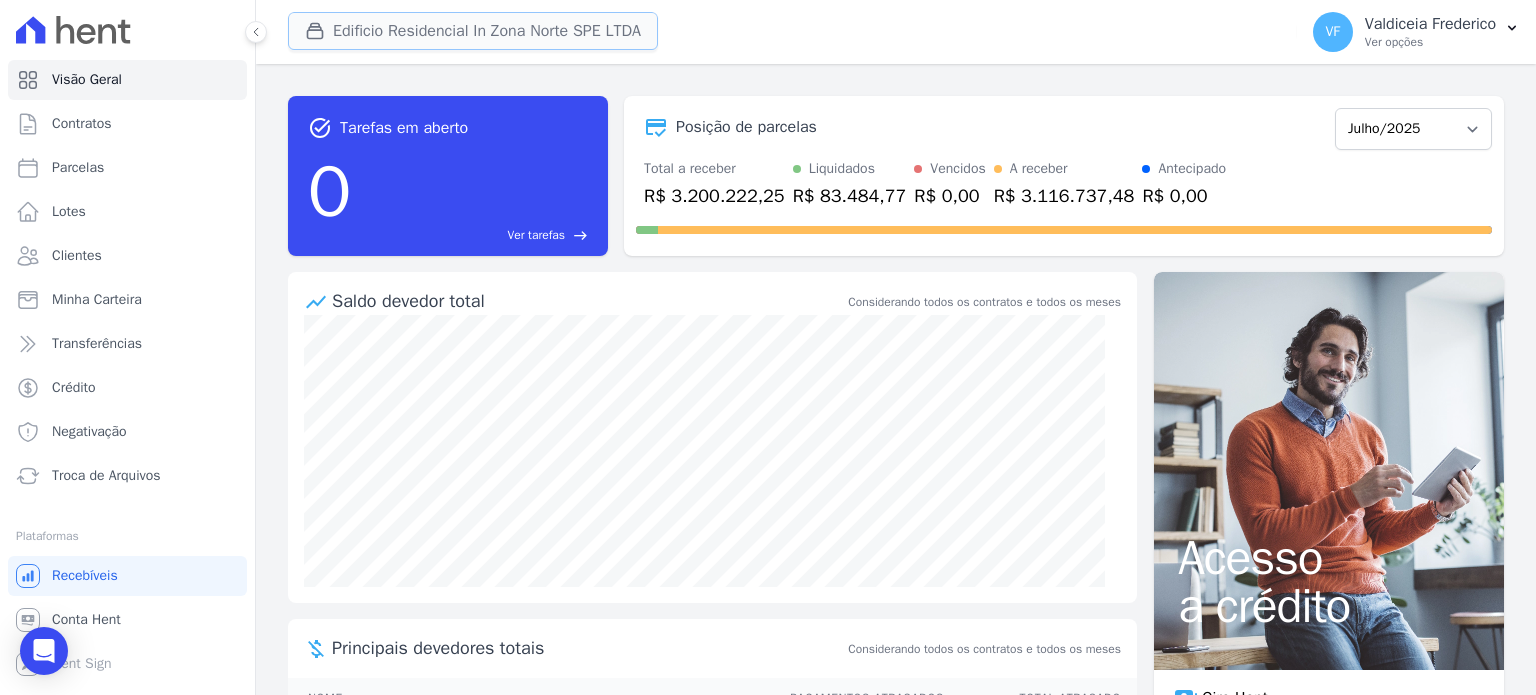 click on "Edificio Residencial In Zona Norte SPE LTDA" at bounding box center (473, 31) 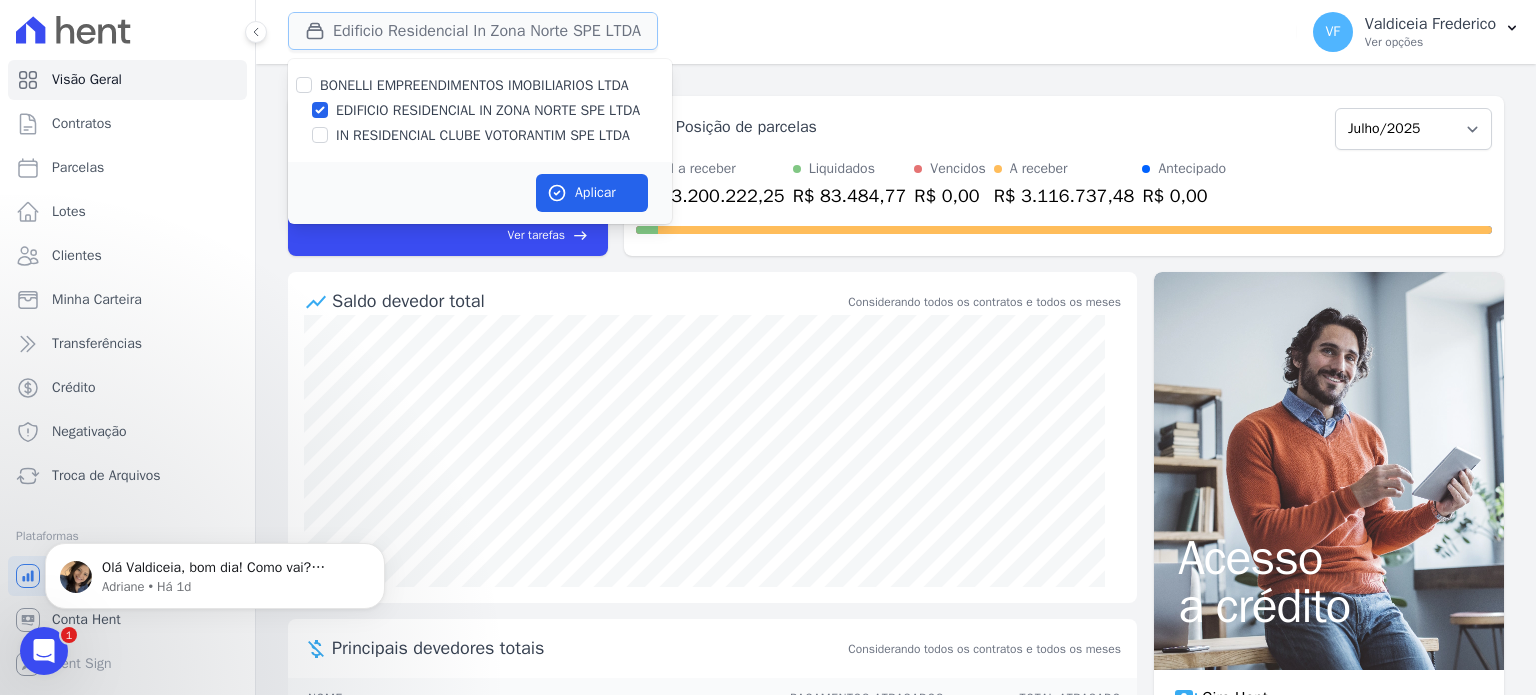 scroll, scrollTop: 0, scrollLeft: 0, axis: both 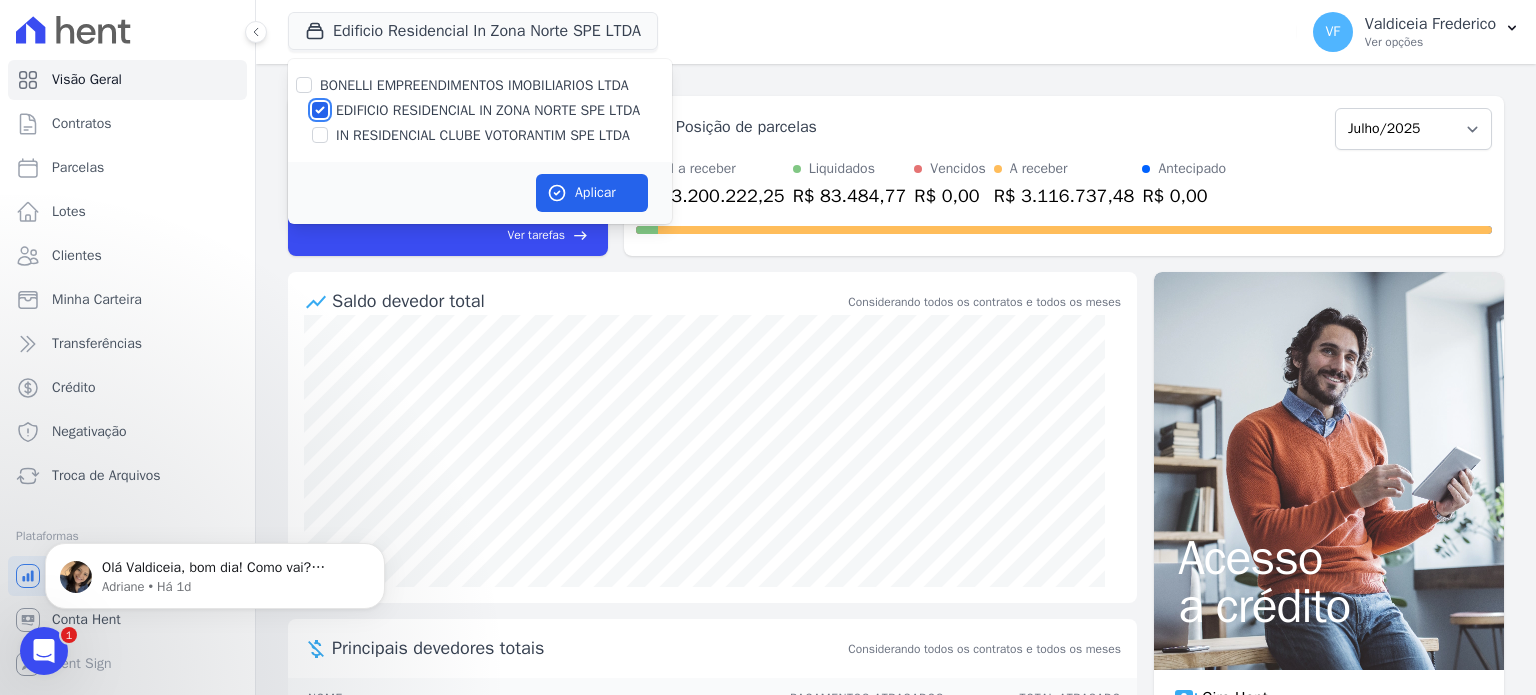 click on "EDIFICIO RESIDENCIAL IN ZONA NORTE SPE LTDA" at bounding box center [320, 110] 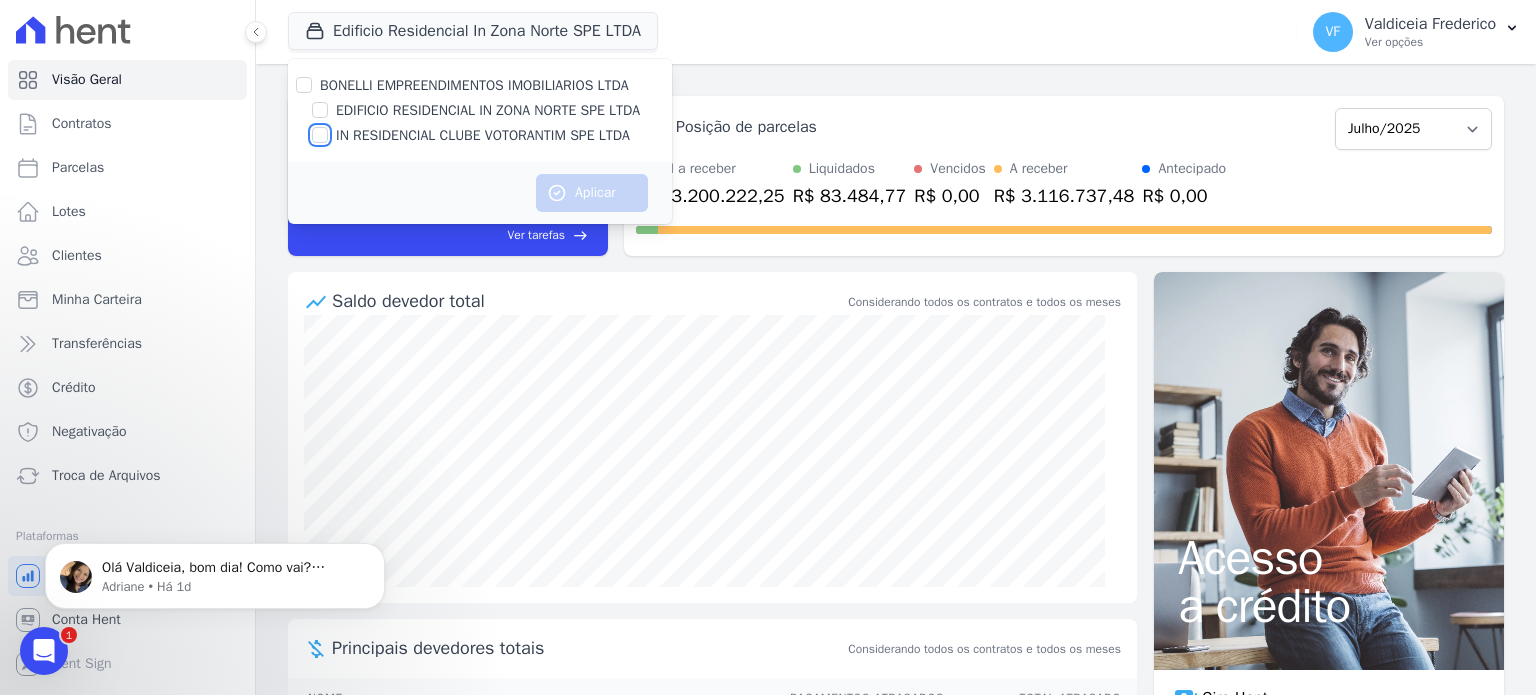 click on "IN RESIDENCIAL CLUBE VOTORANTIM SPE LTDA" at bounding box center (320, 135) 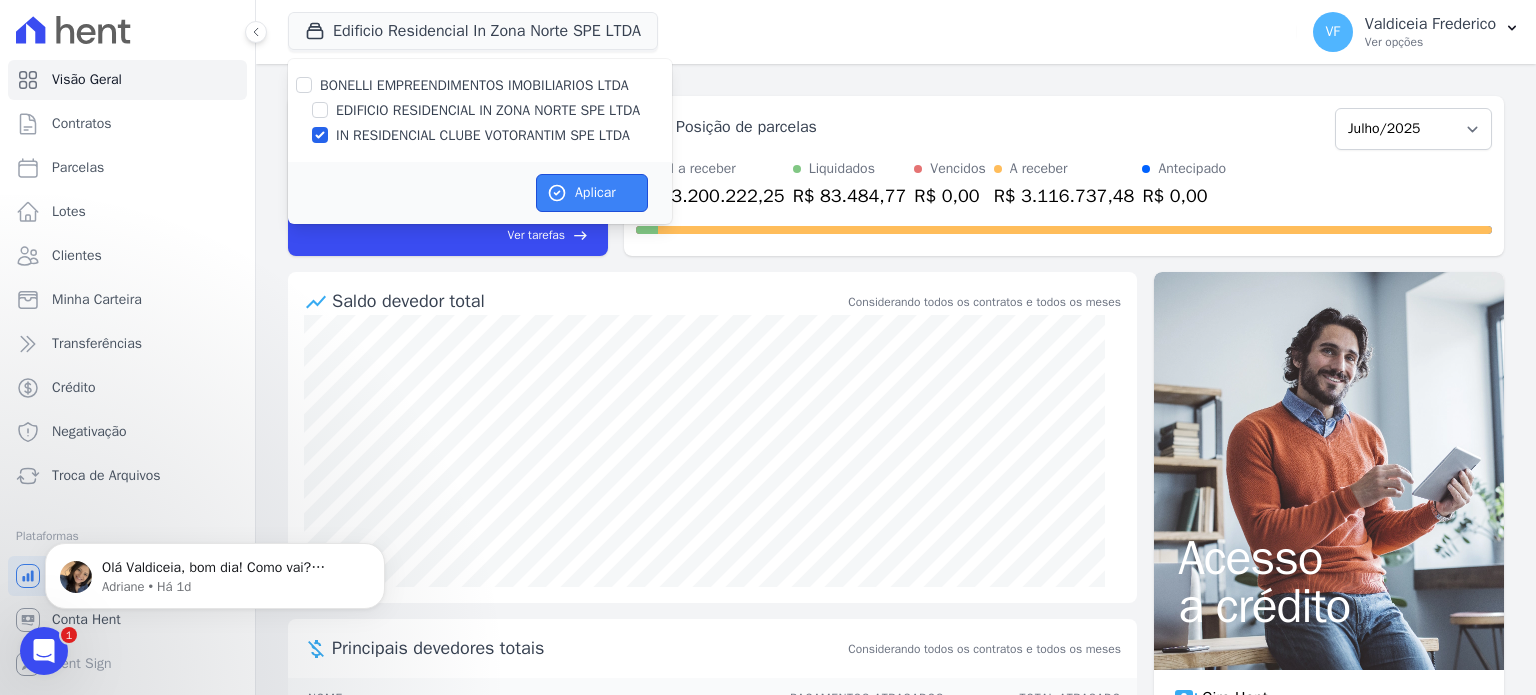 click on "Aplicar" at bounding box center [592, 193] 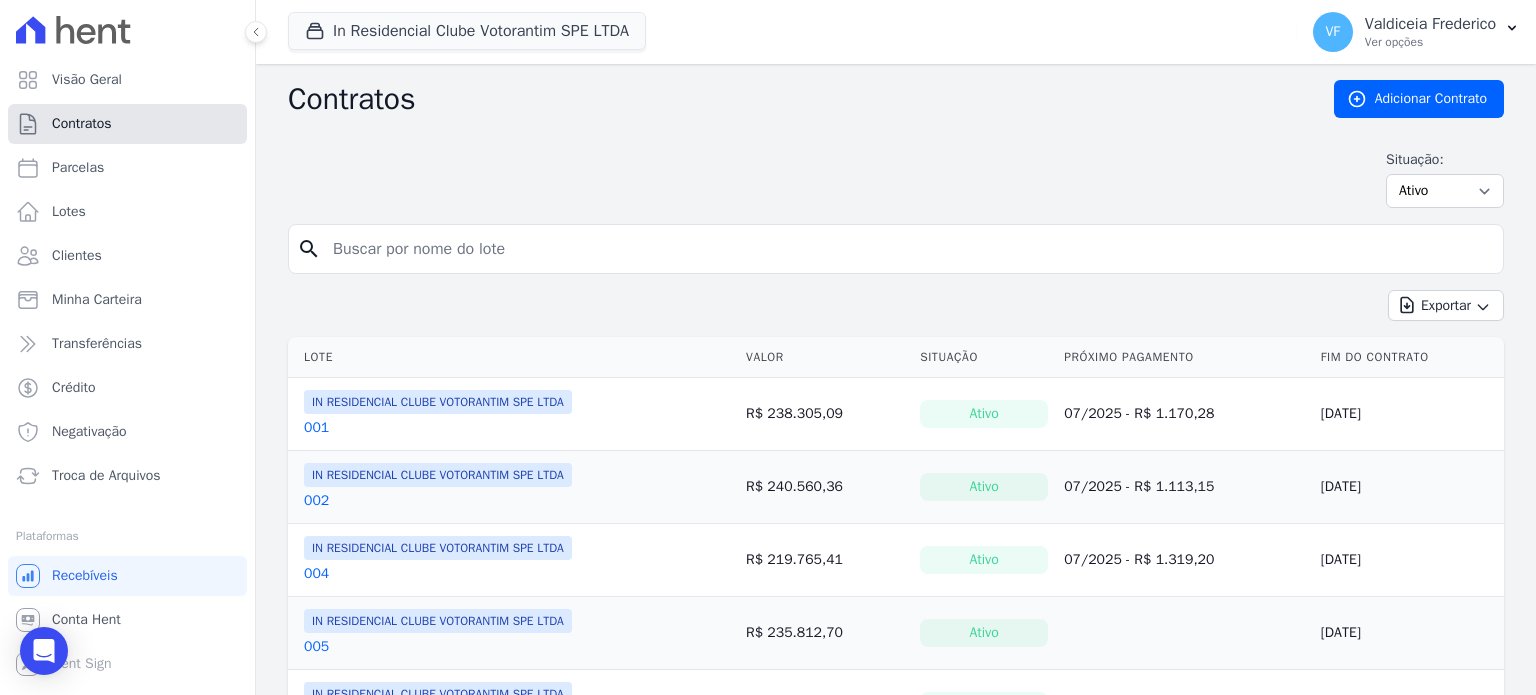 click on "Contratos" at bounding box center (82, 124) 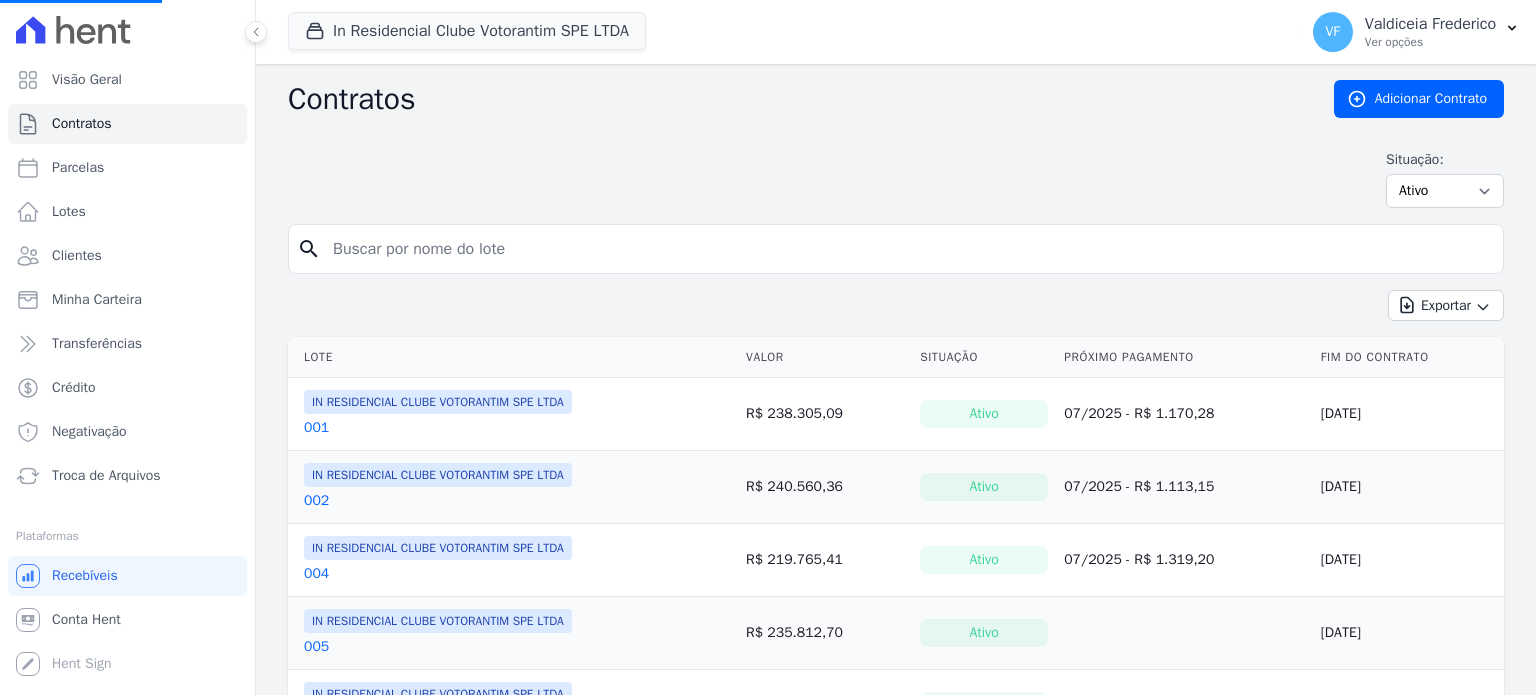 click at bounding box center (908, 249) 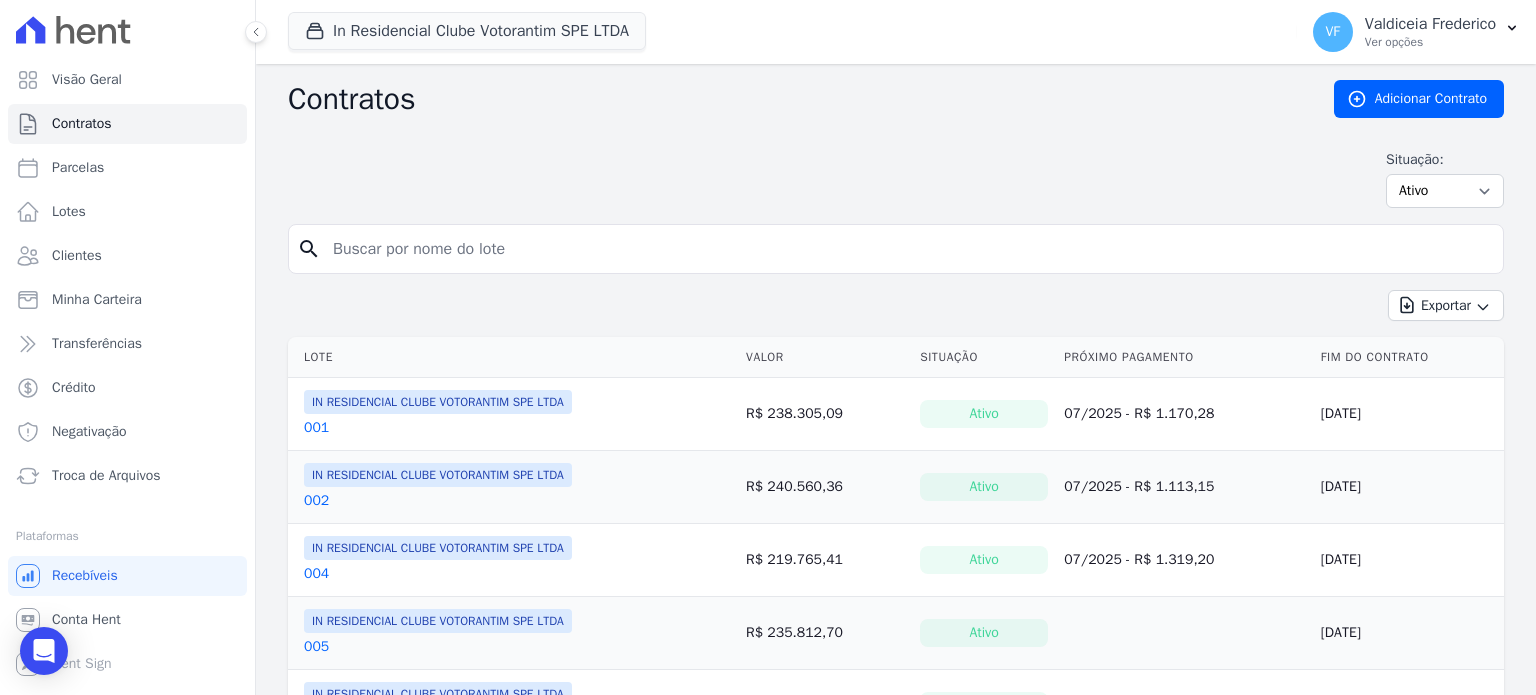 click at bounding box center (908, 249) 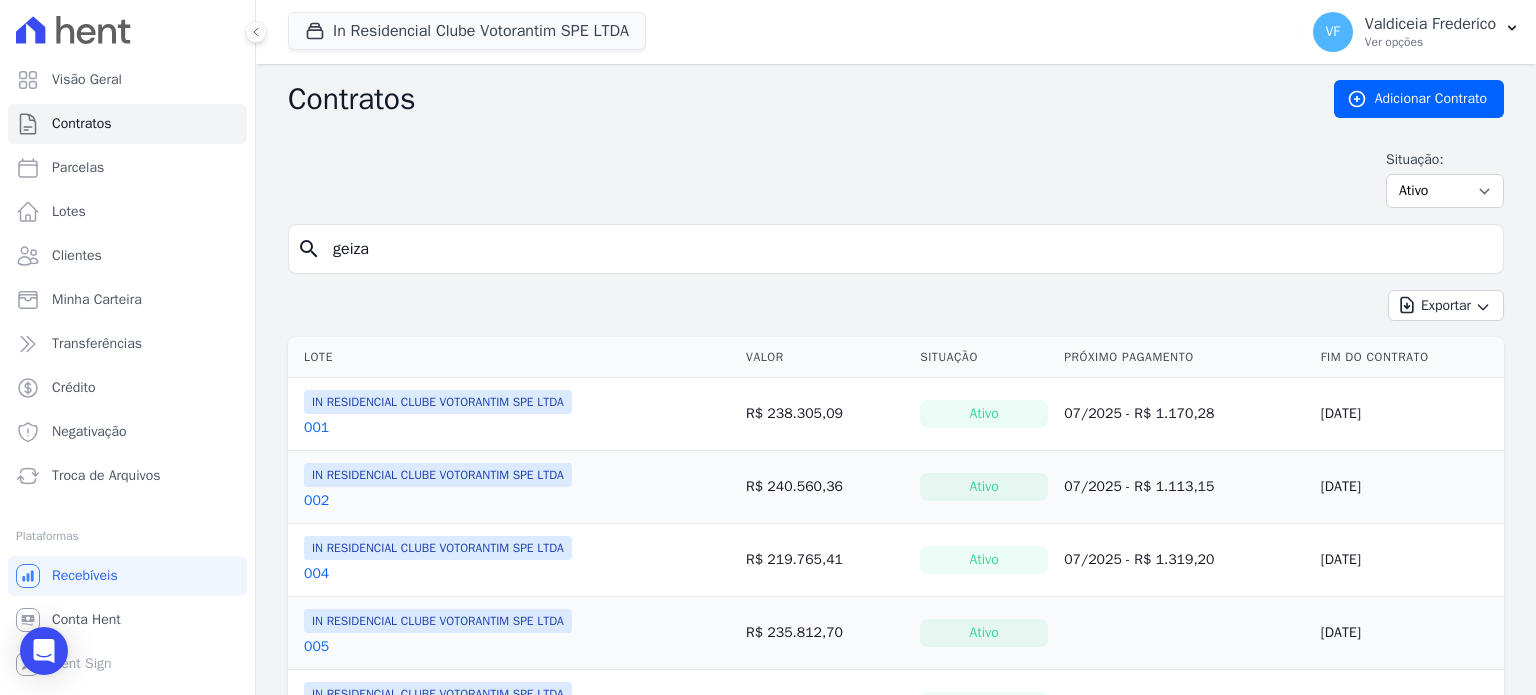 type on "geiza" 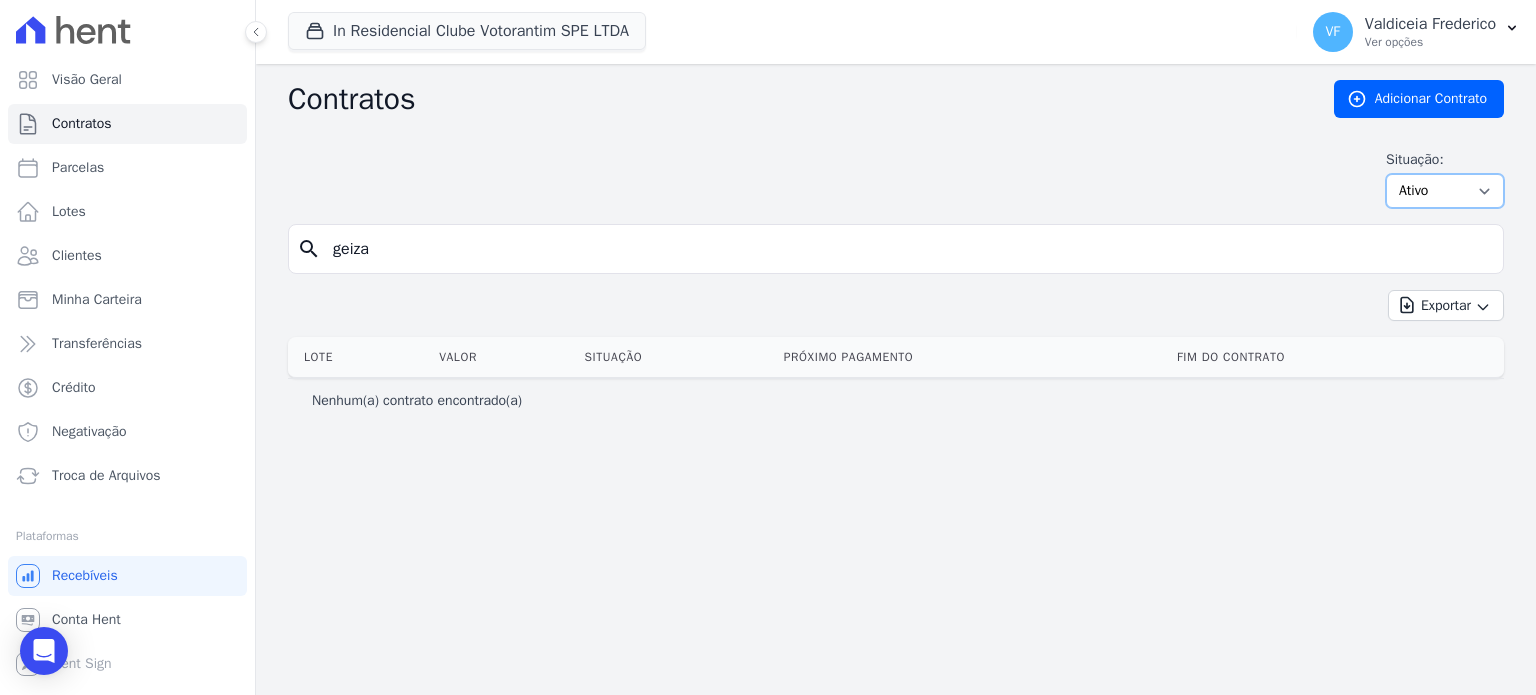 click on "Ativo
Todos
Pausado
Distratado
Rascunho
Expirado
Encerrado" at bounding box center [1445, 191] 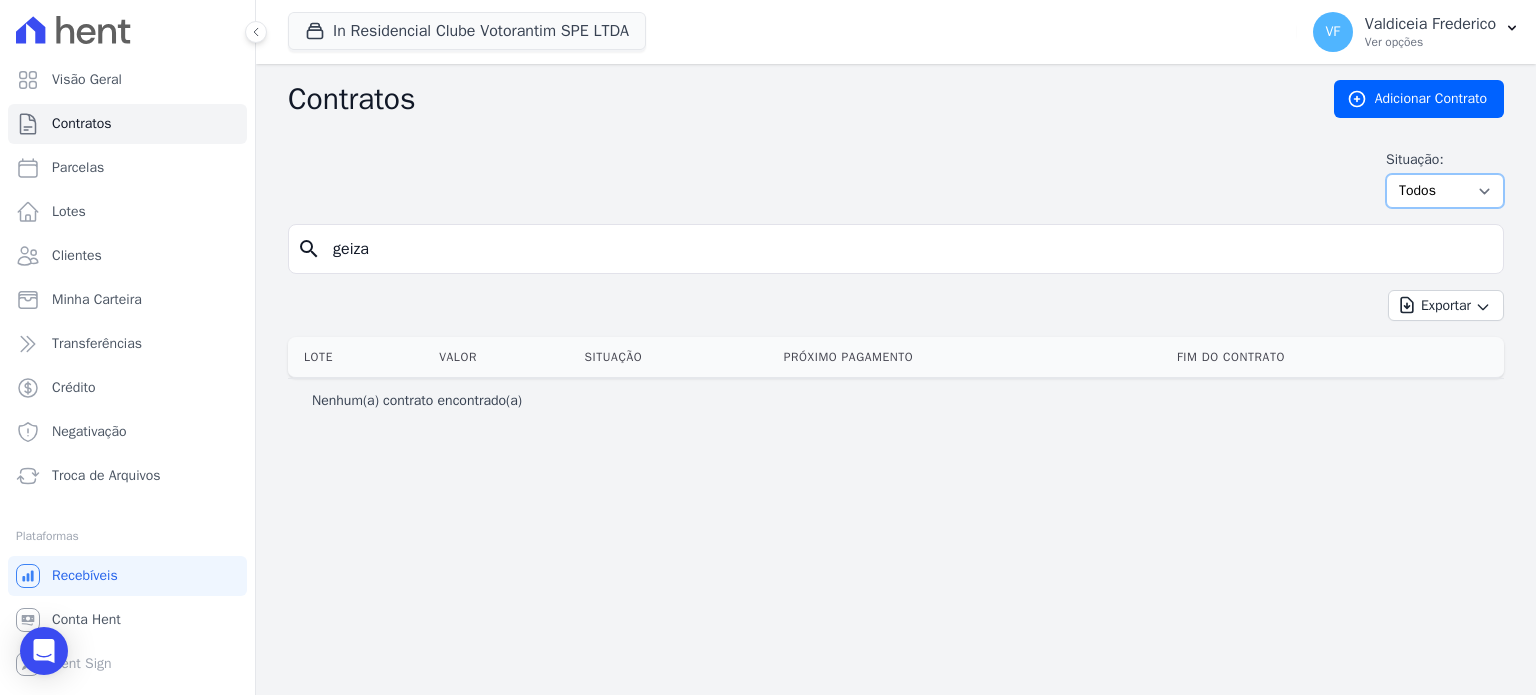 click on "Ativo
Todos
Pausado
Distratado
Rascunho
Expirado
Encerrado" at bounding box center (1445, 191) 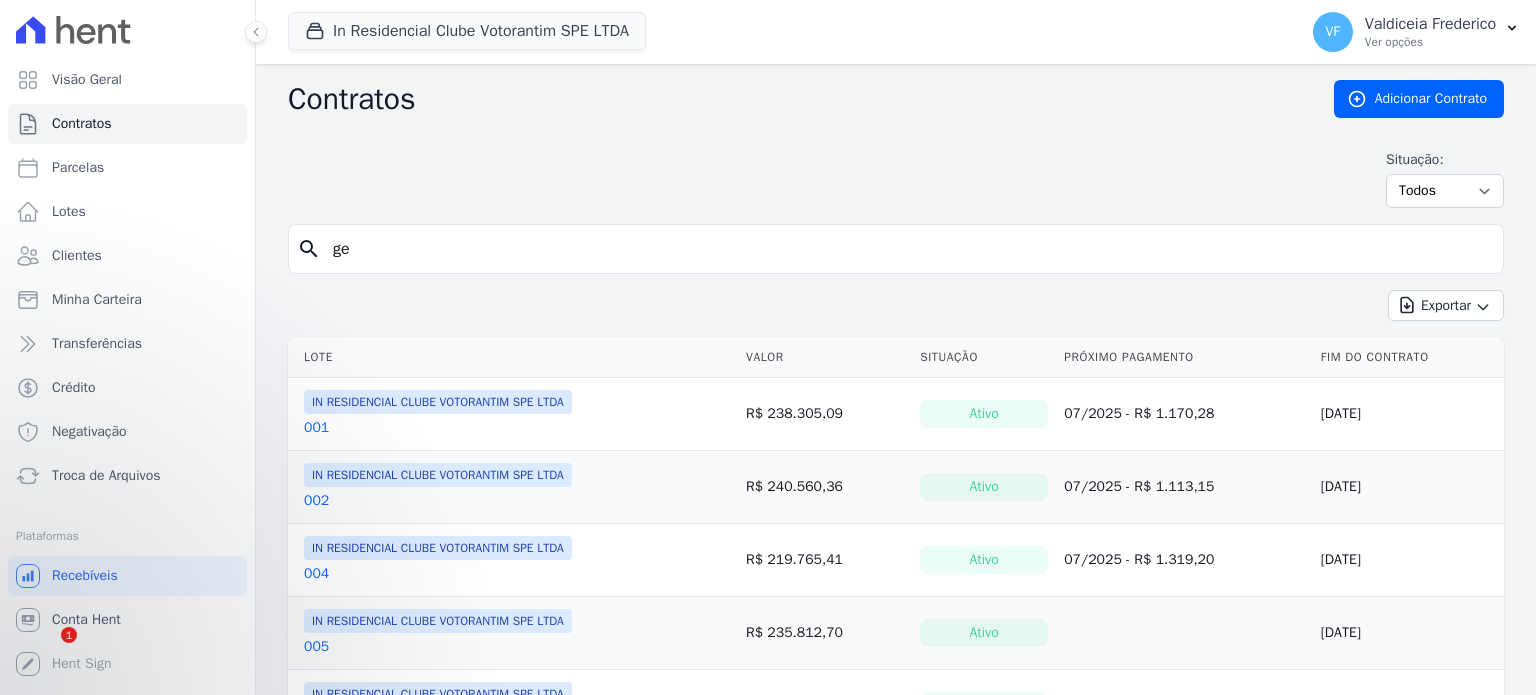 scroll, scrollTop: 0, scrollLeft: 0, axis: both 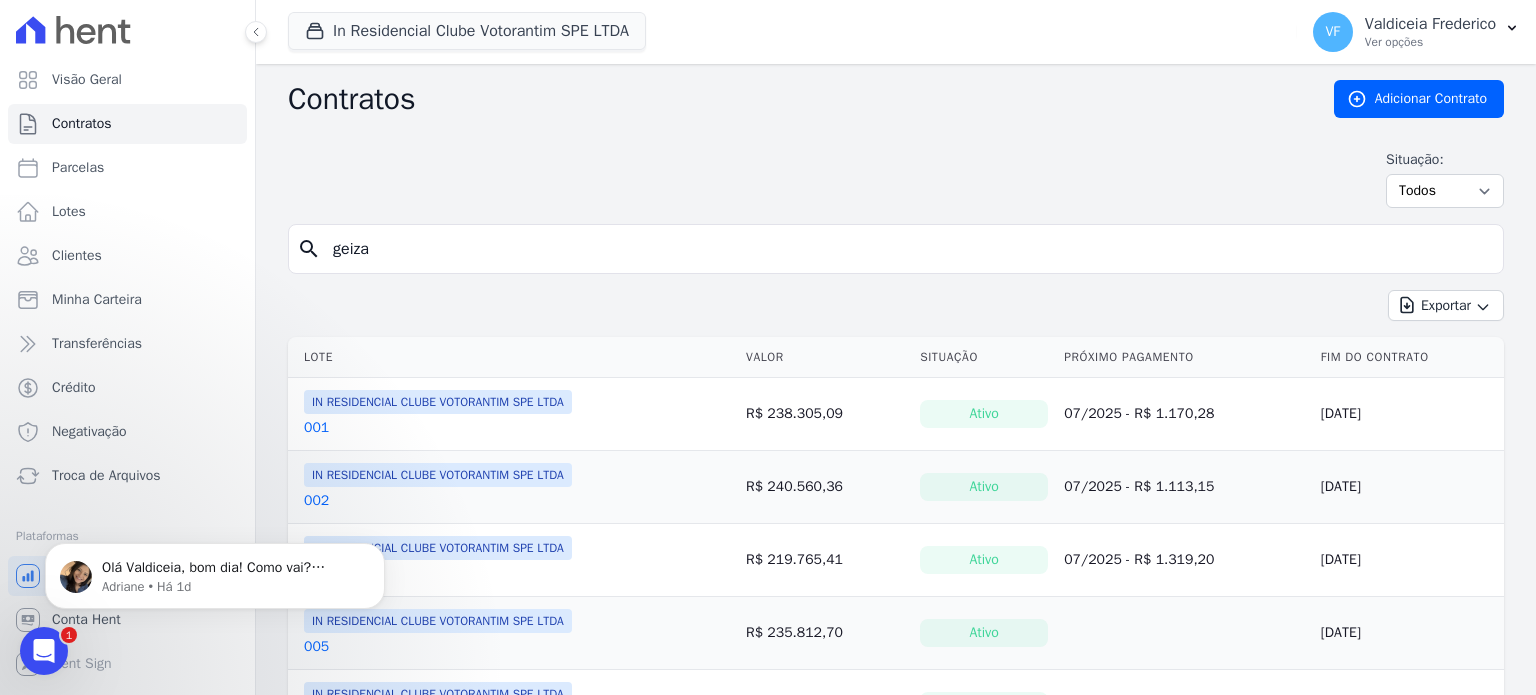 type on "geiza" 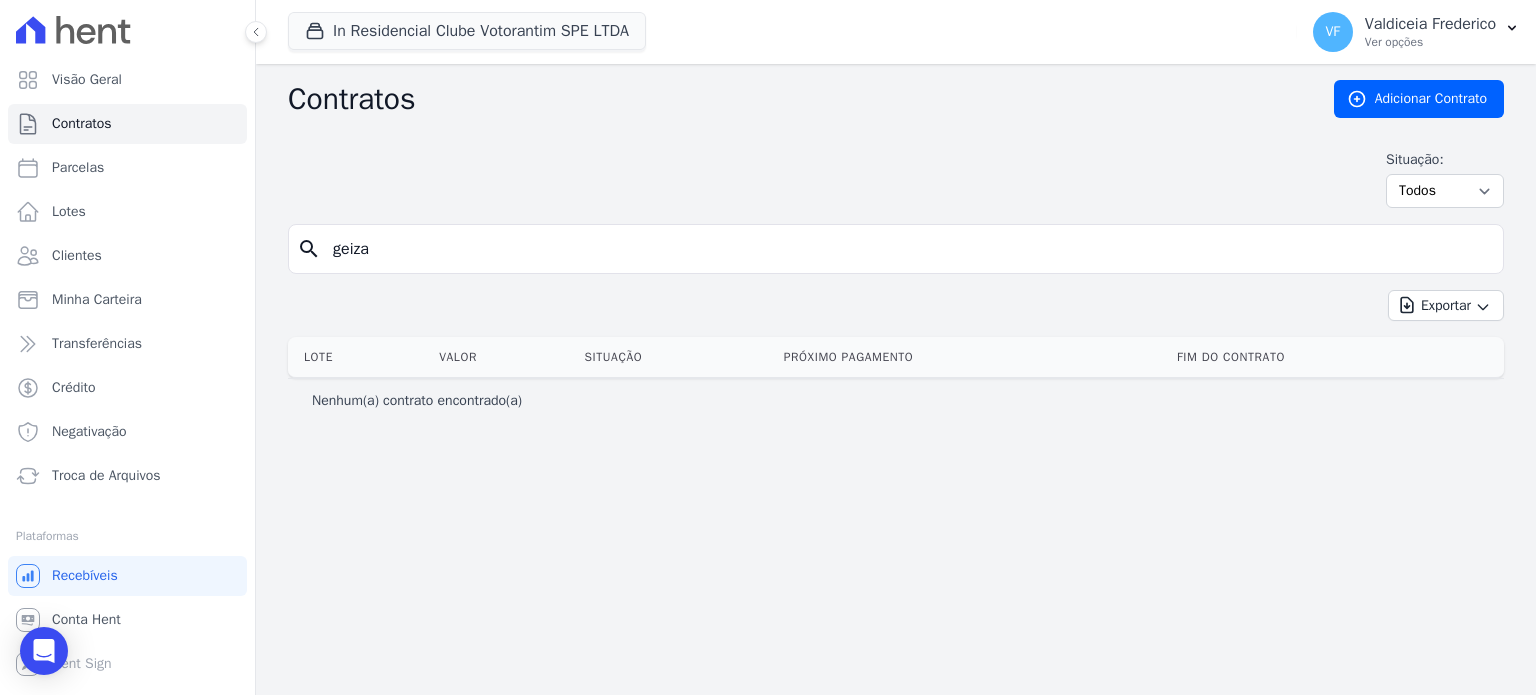 click on "geiza" at bounding box center [908, 249] 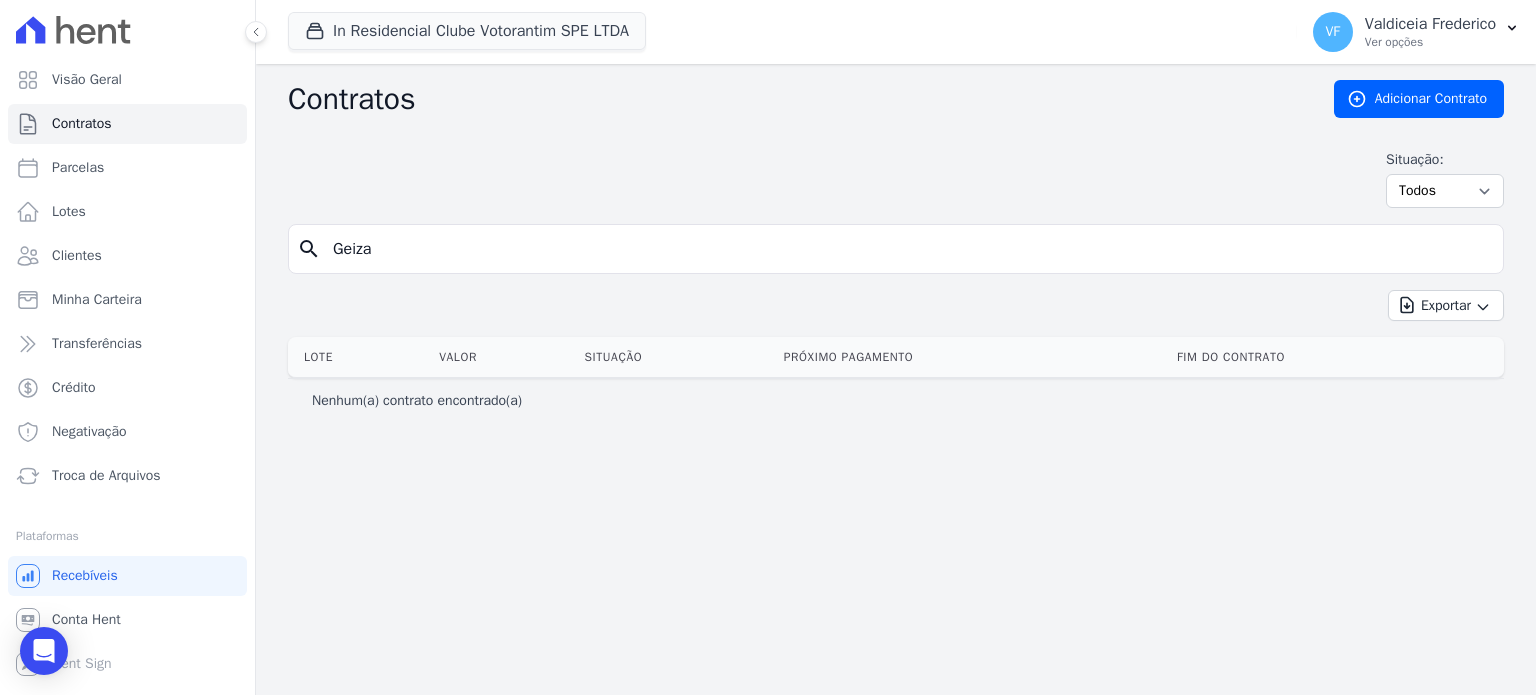 type on "Geiza" 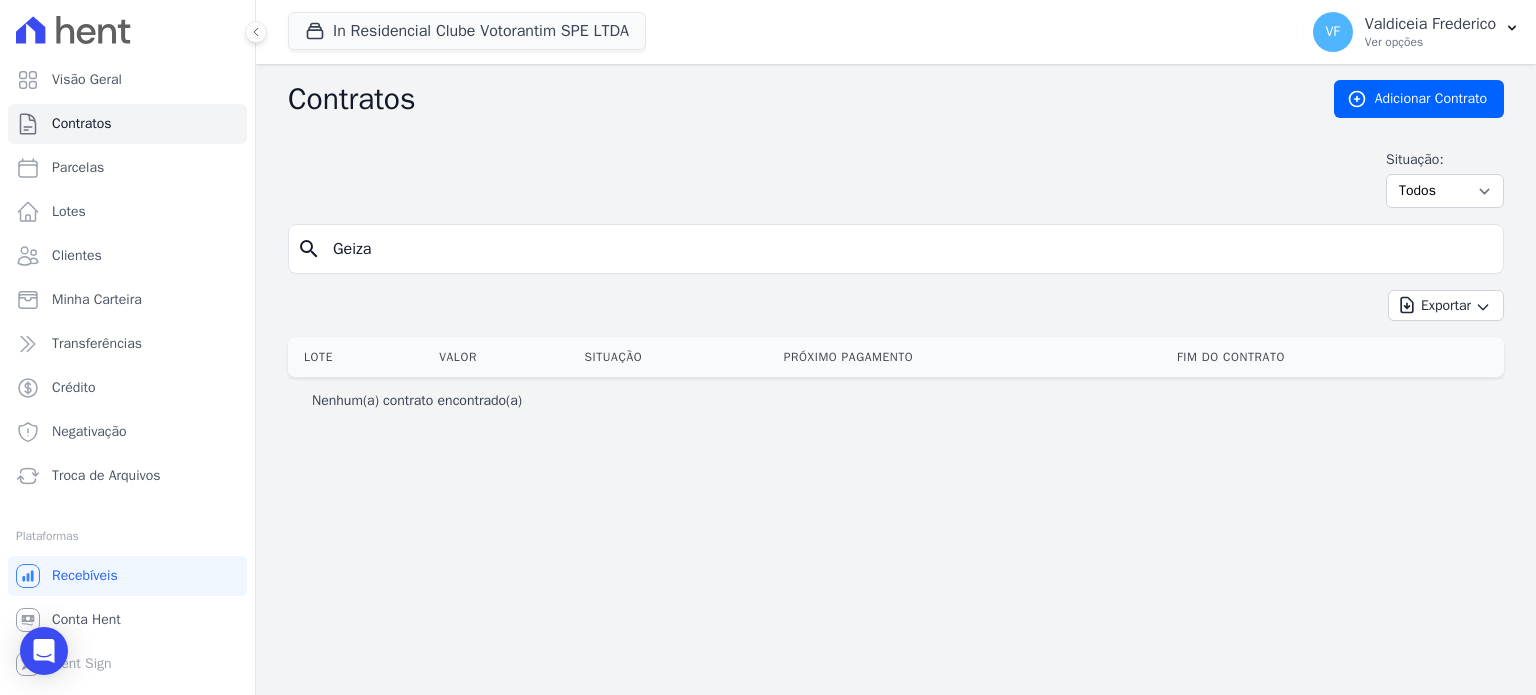 click on "Geiza" at bounding box center (908, 249) 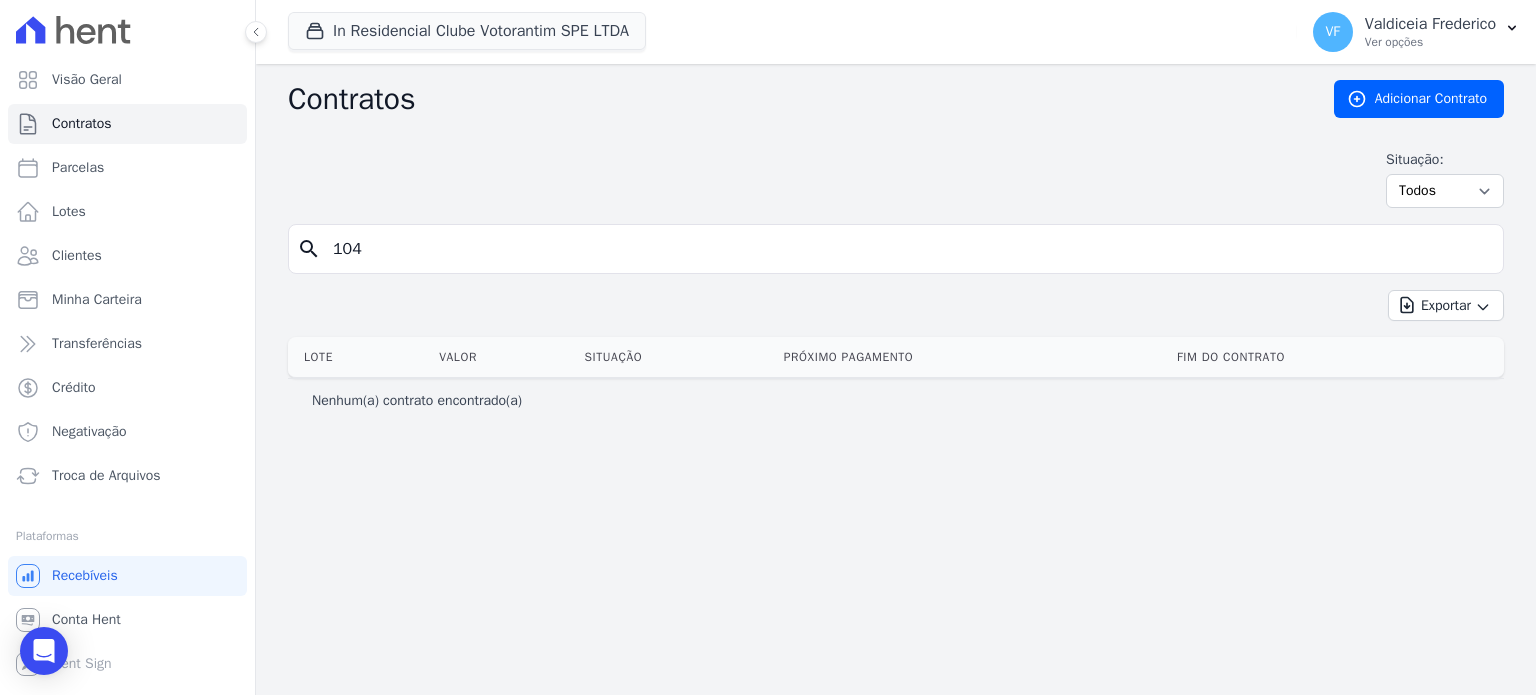 type on "104" 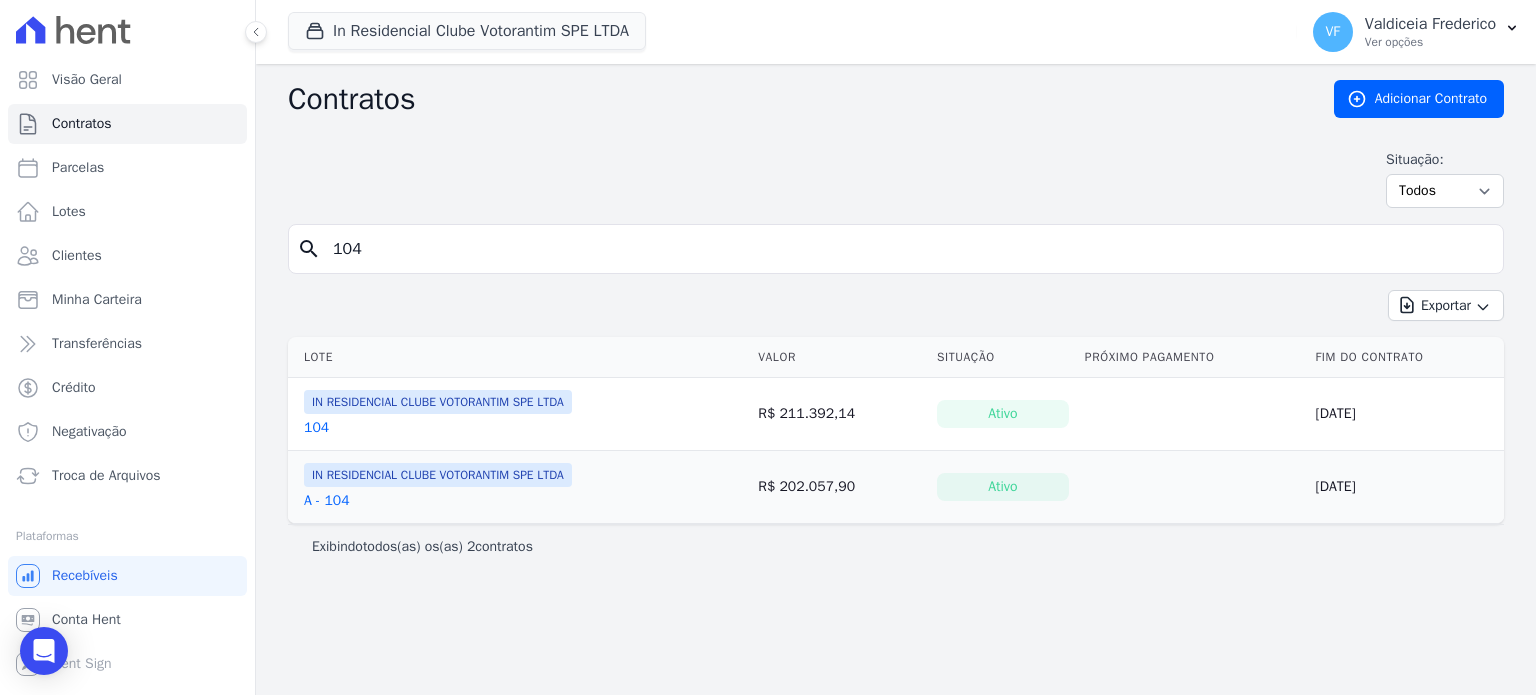 click on "104" at bounding box center [316, 428] 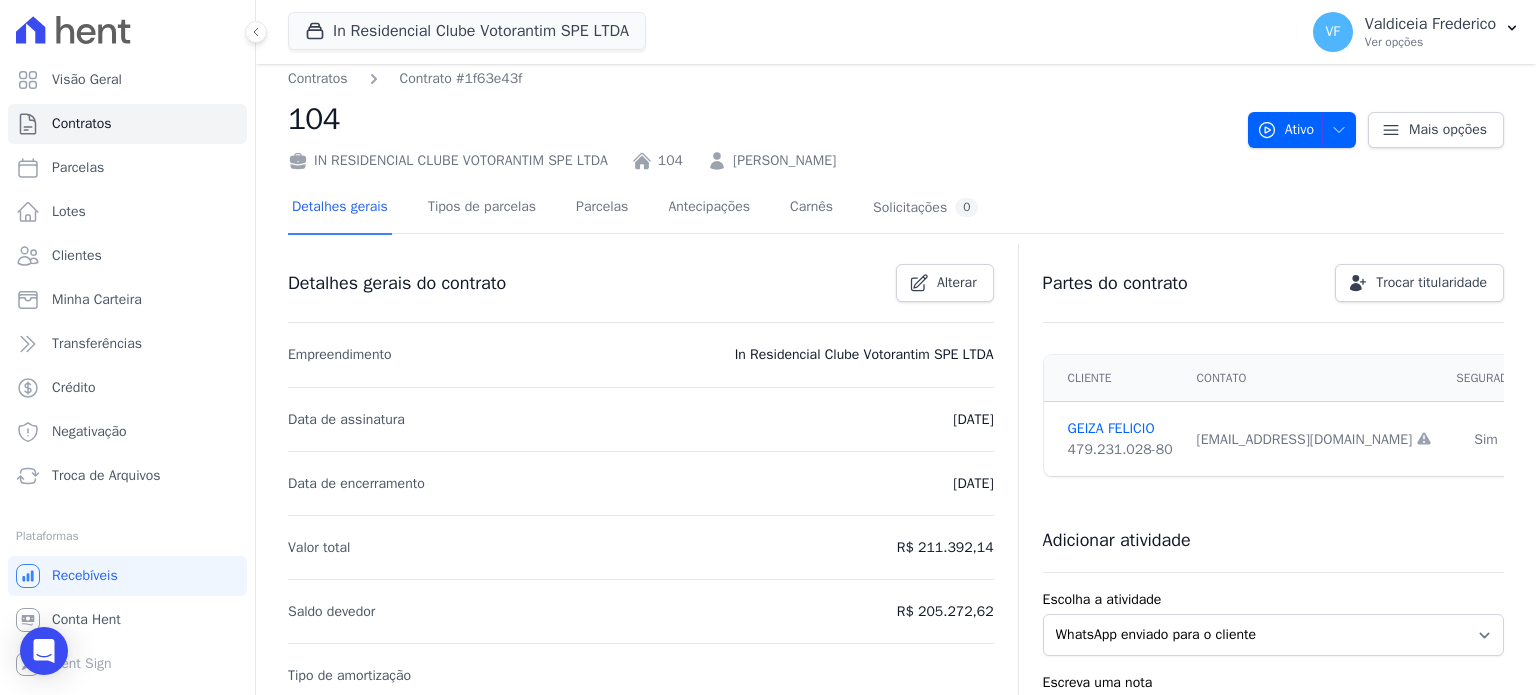 scroll, scrollTop: 0, scrollLeft: 0, axis: both 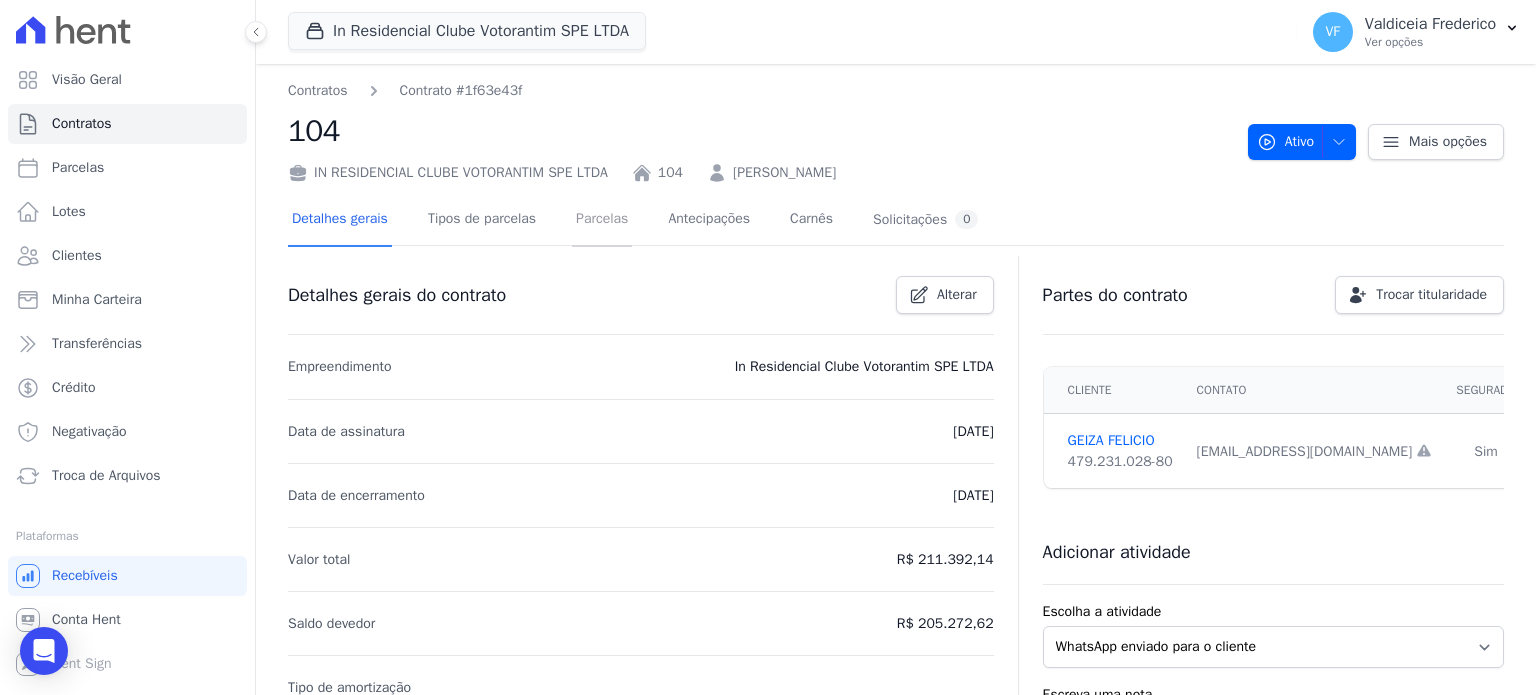 click on "Parcelas" at bounding box center [602, 220] 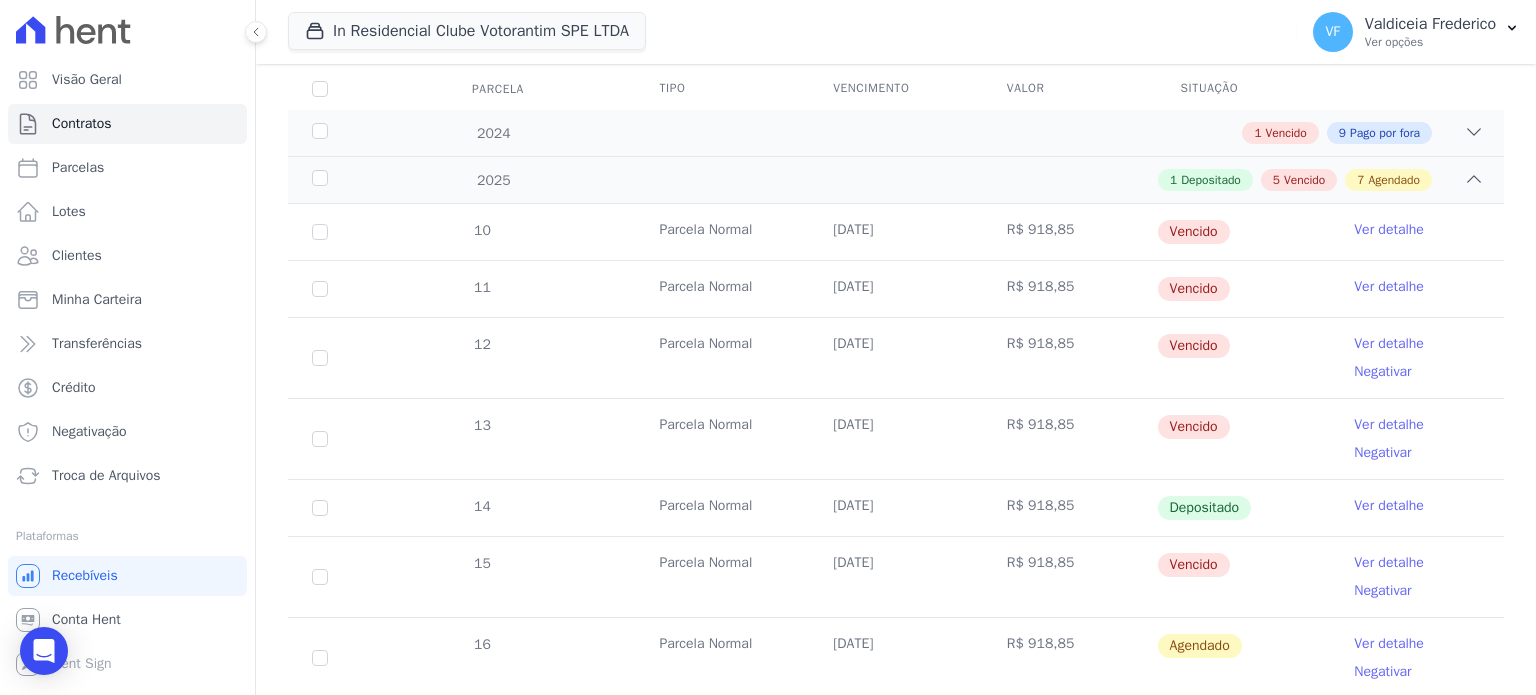 scroll, scrollTop: 300, scrollLeft: 0, axis: vertical 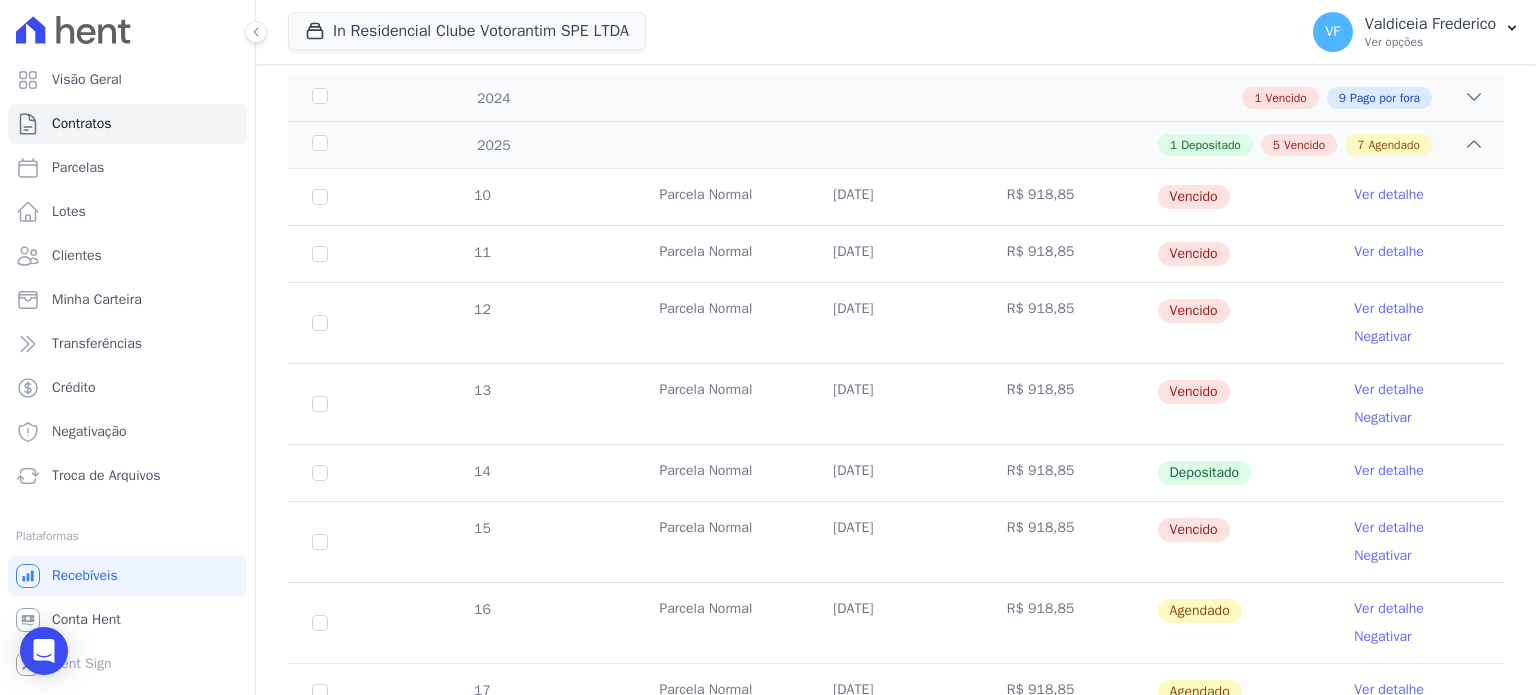 click on "Ver detalhe" at bounding box center (1389, 471) 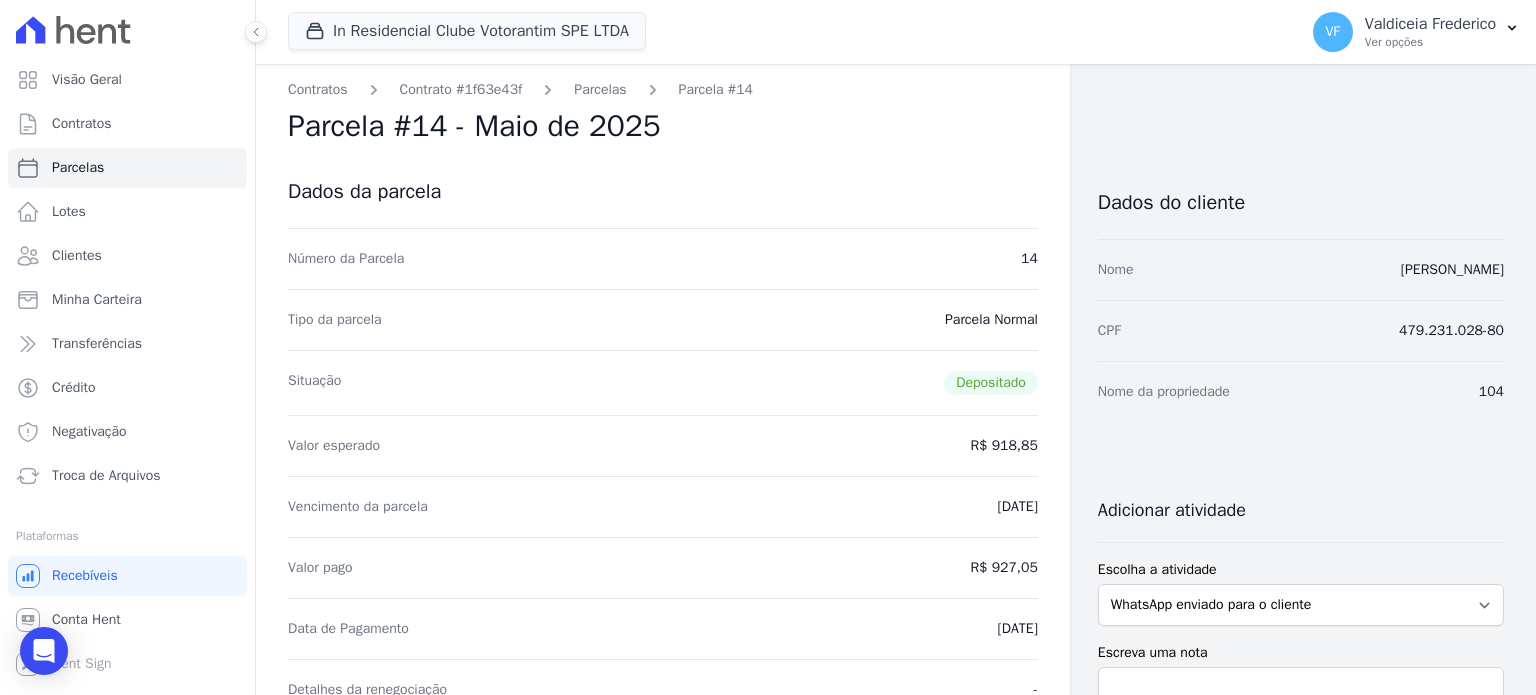 scroll, scrollTop: 0, scrollLeft: 0, axis: both 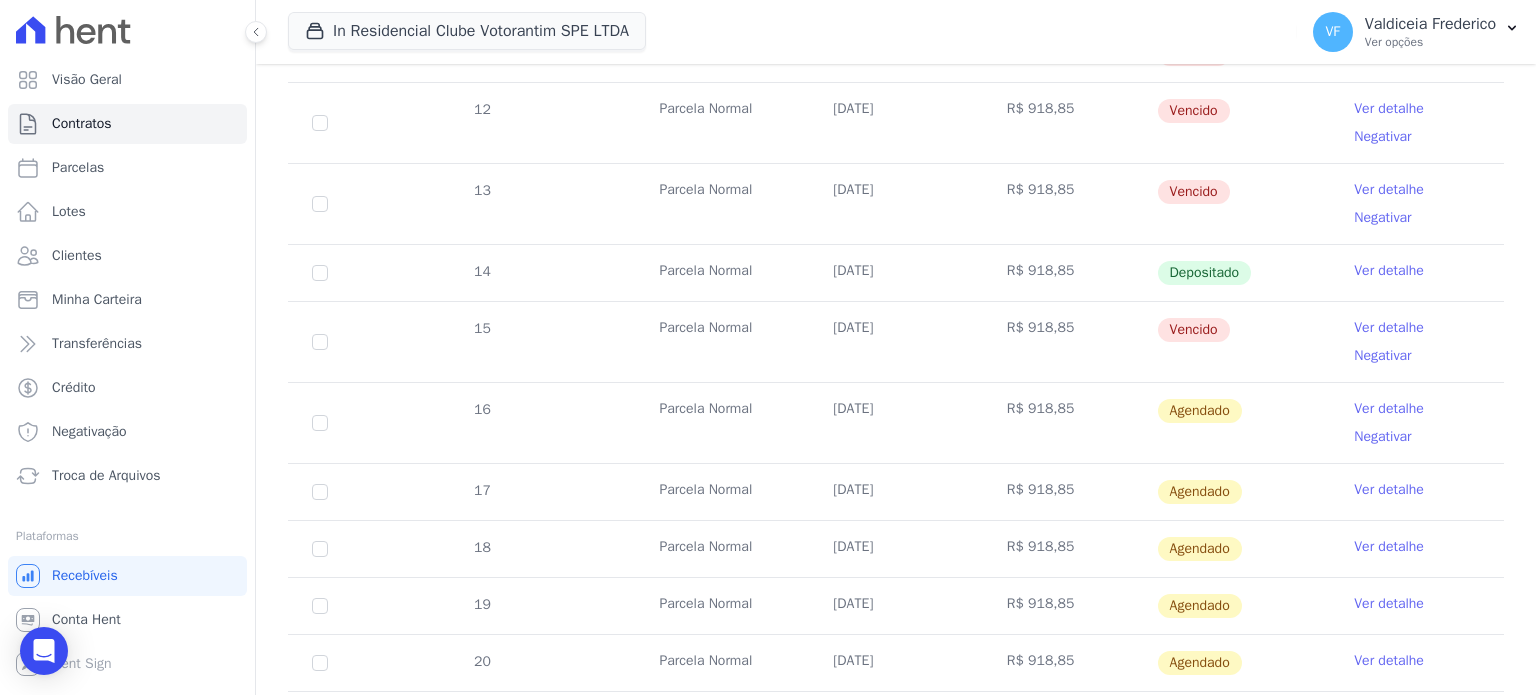 click on "Ver detalhe" at bounding box center (1389, 328) 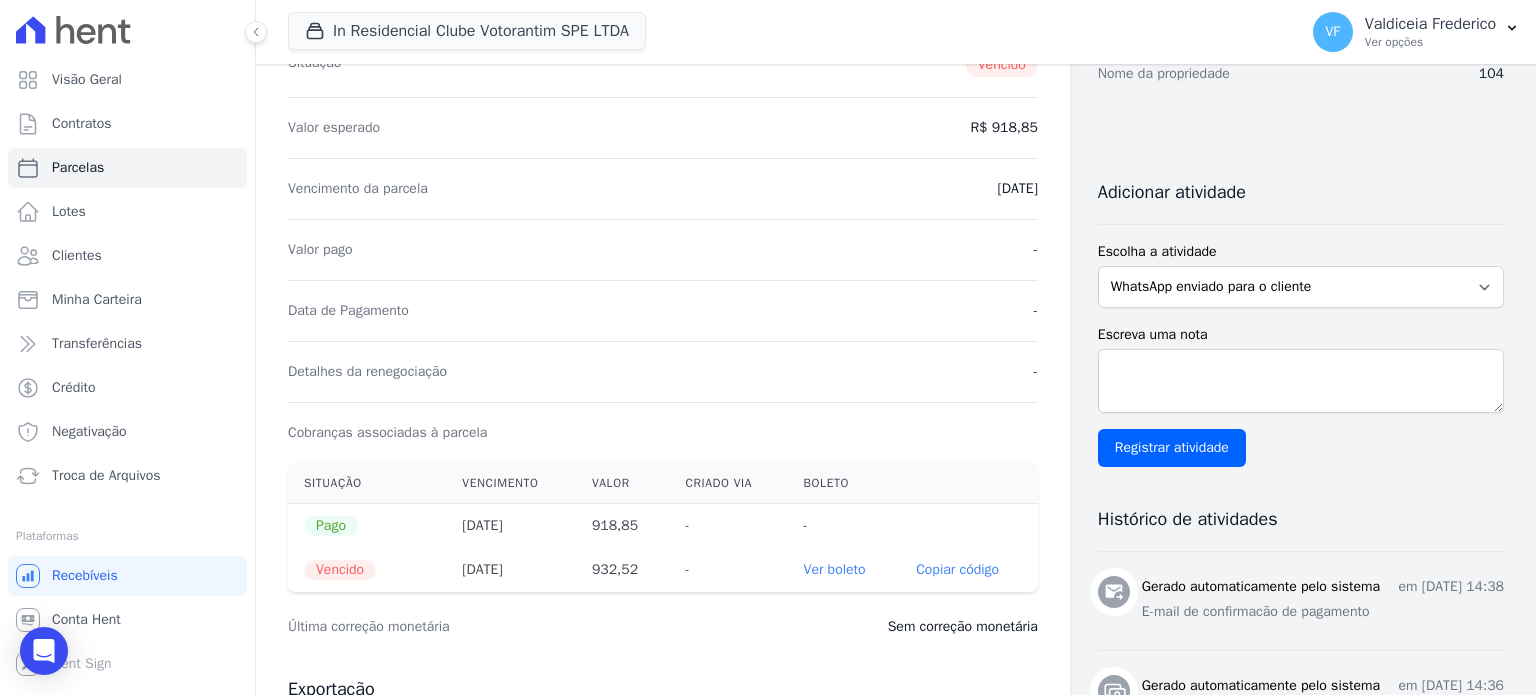 scroll, scrollTop: 128, scrollLeft: 0, axis: vertical 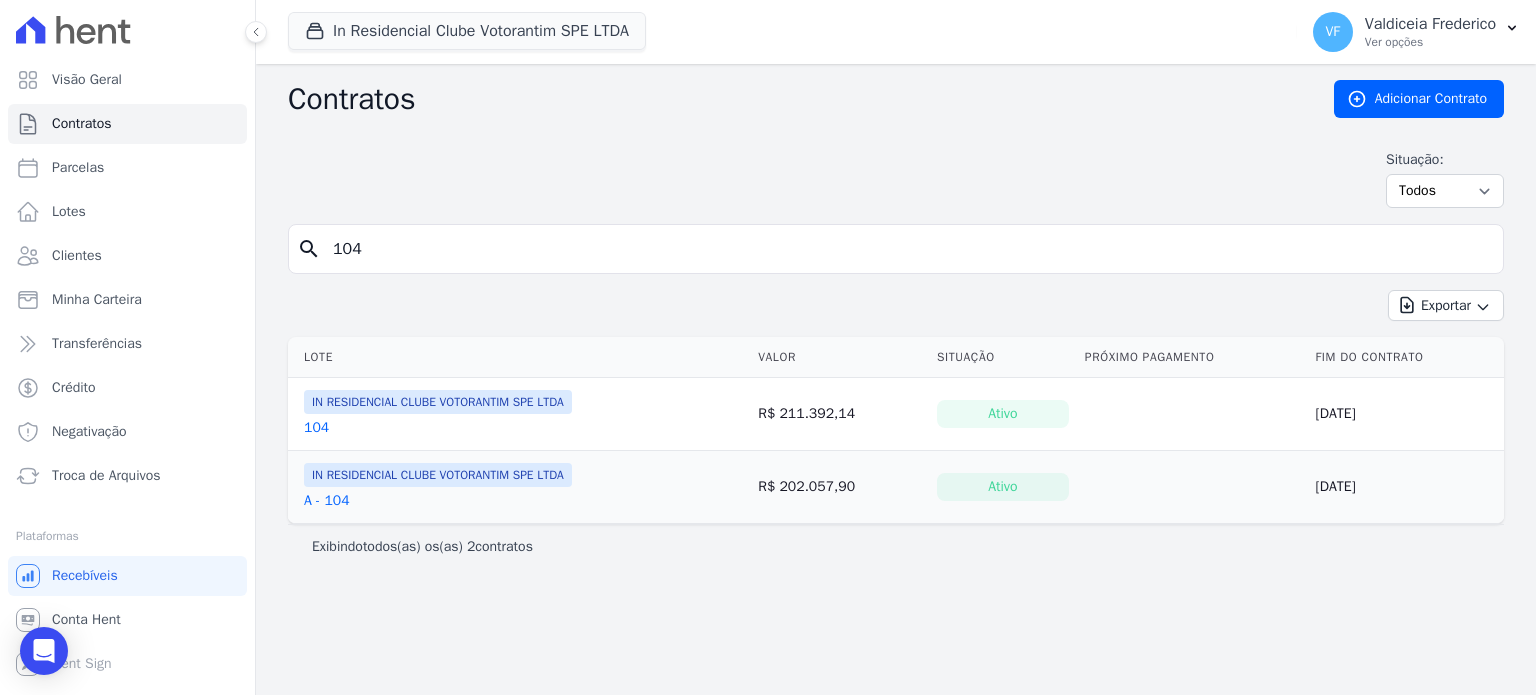 click on "A - 104" at bounding box center [327, 501] 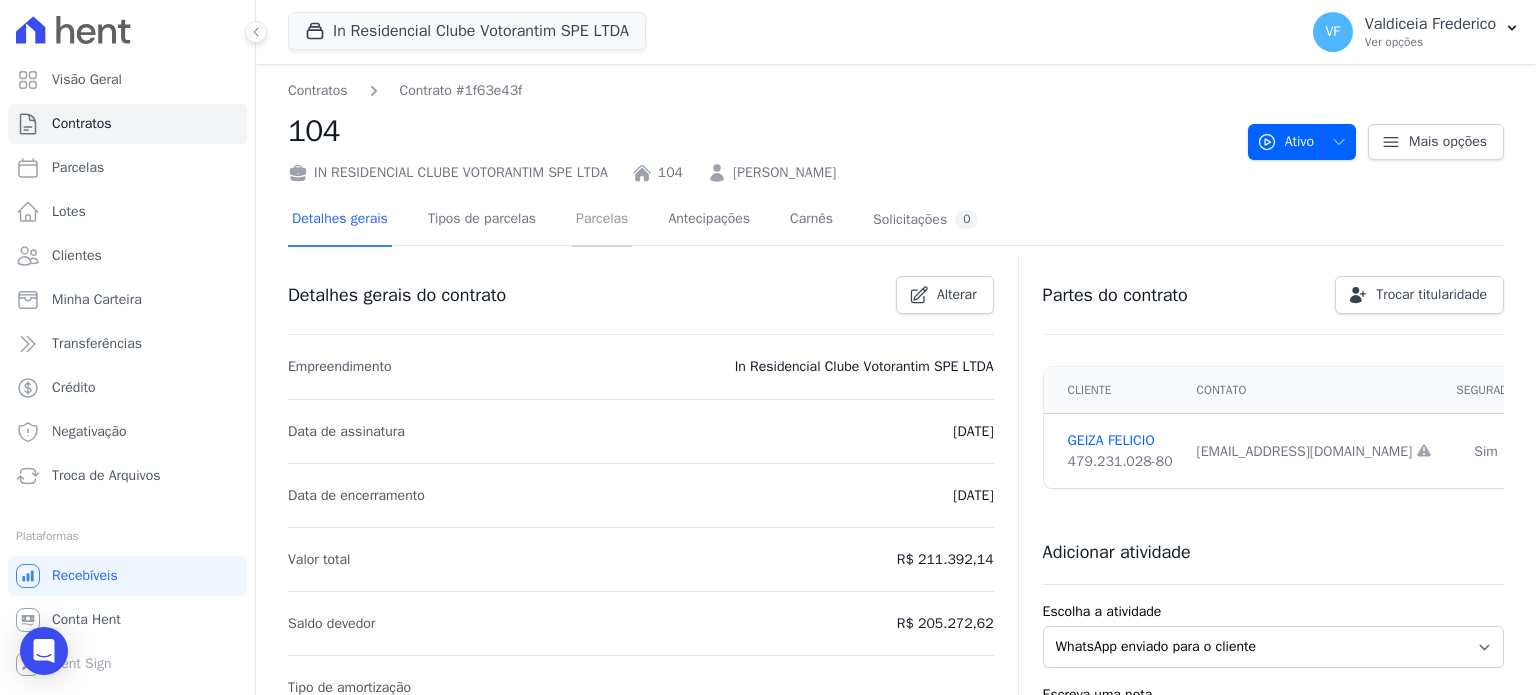 click on "Parcelas" at bounding box center (602, 220) 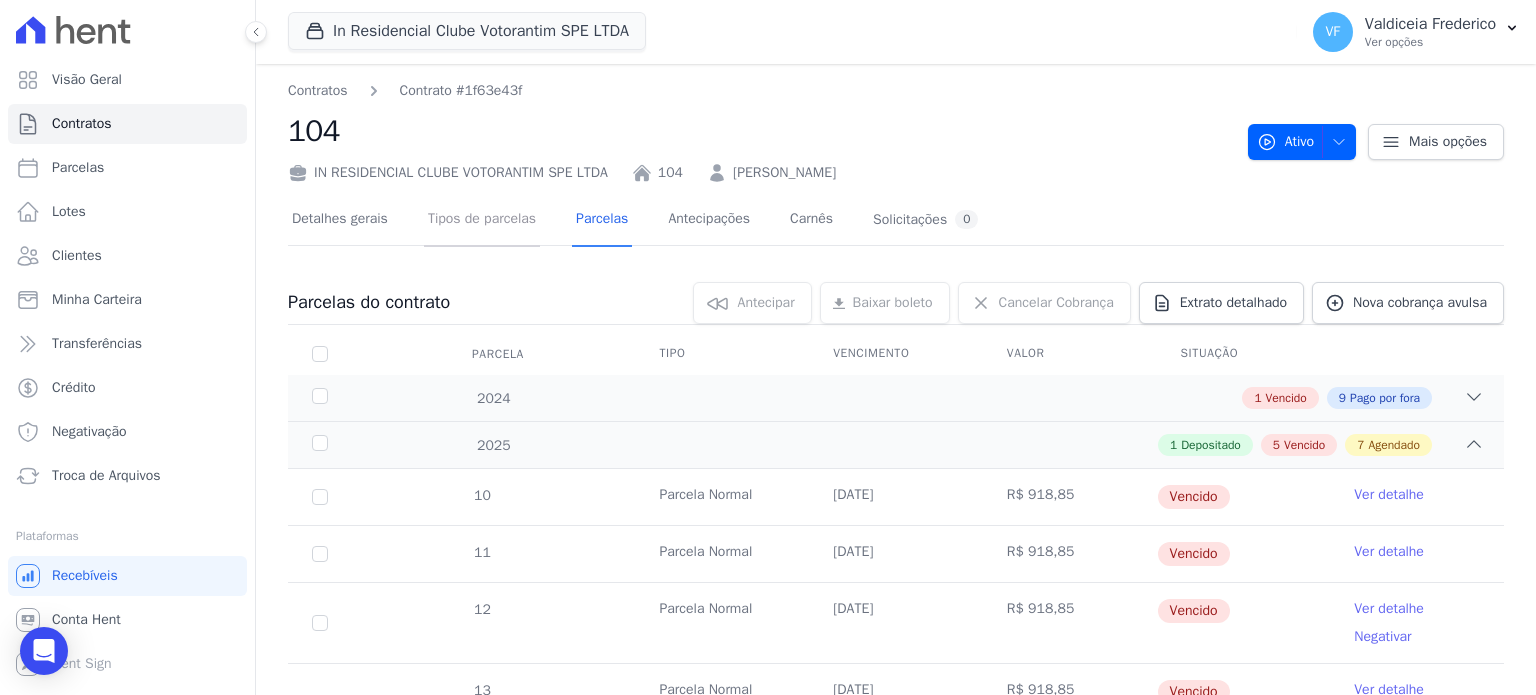 click on "Tipos de parcelas" at bounding box center [482, 220] 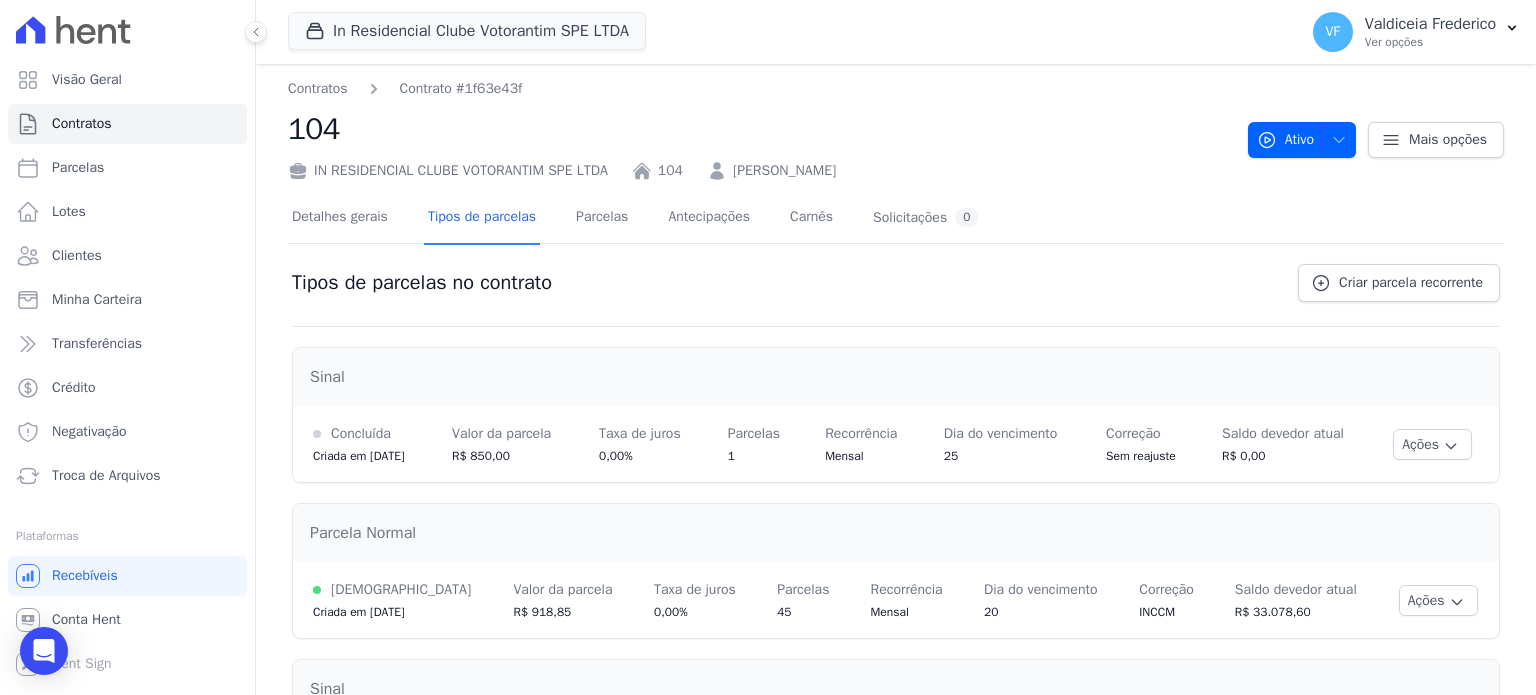 scroll, scrollTop: 0, scrollLeft: 0, axis: both 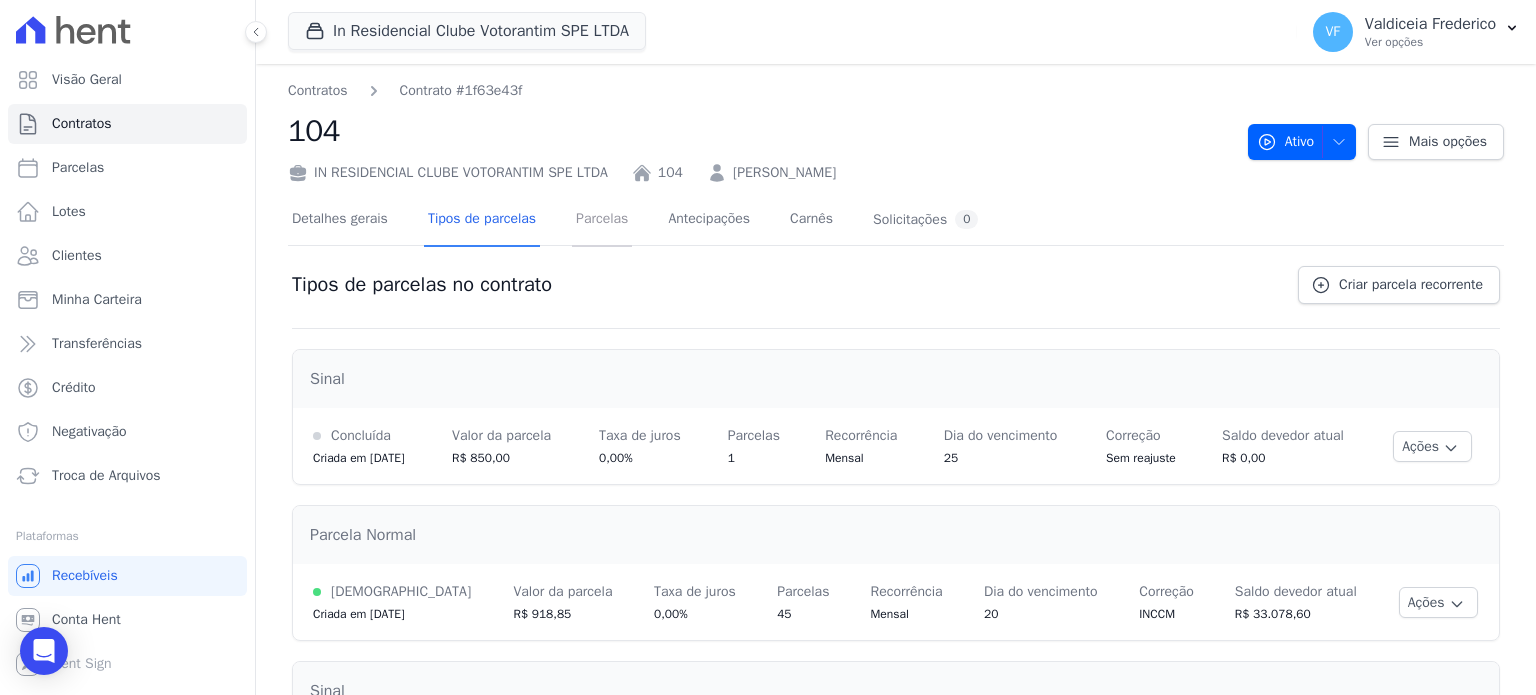 click on "Parcelas" at bounding box center (602, 220) 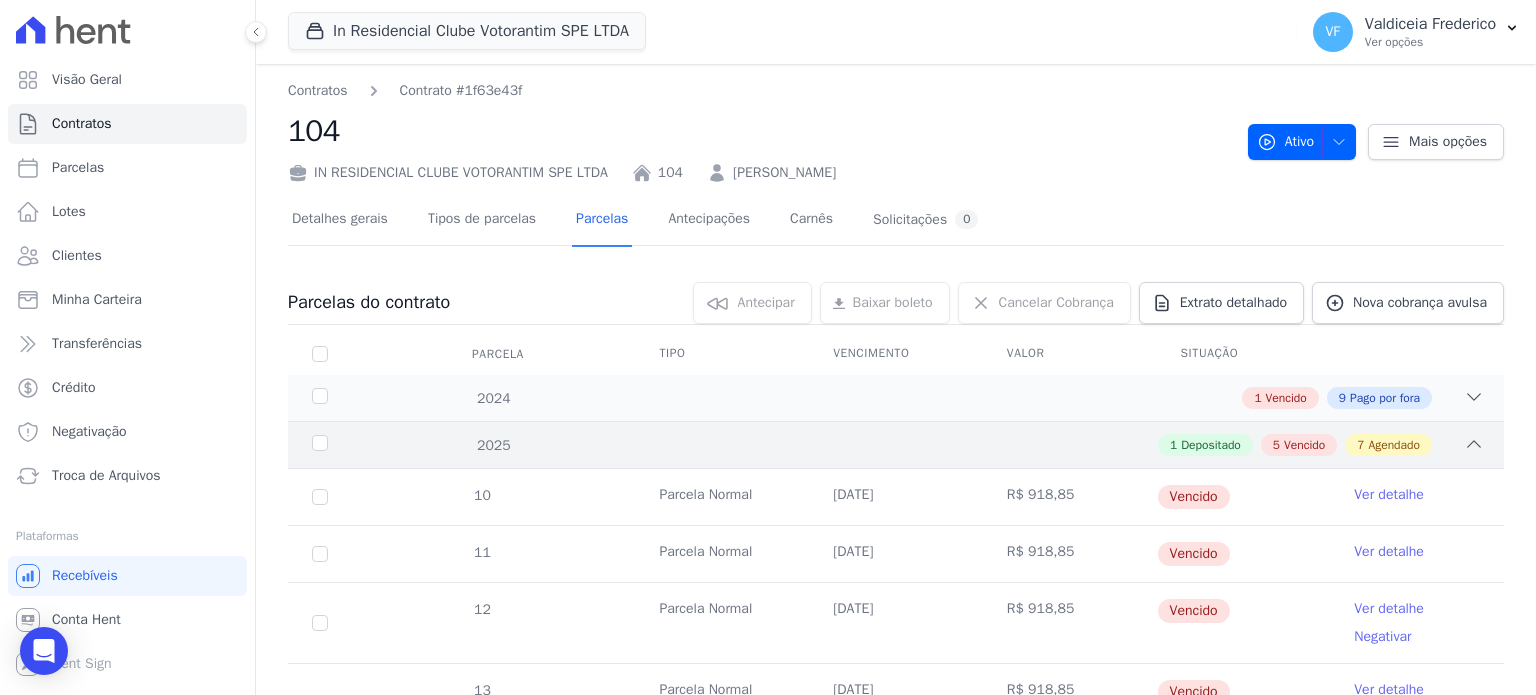 click on "1
Depositado
5
Vencido
7
Agendado" at bounding box center (955, 445) 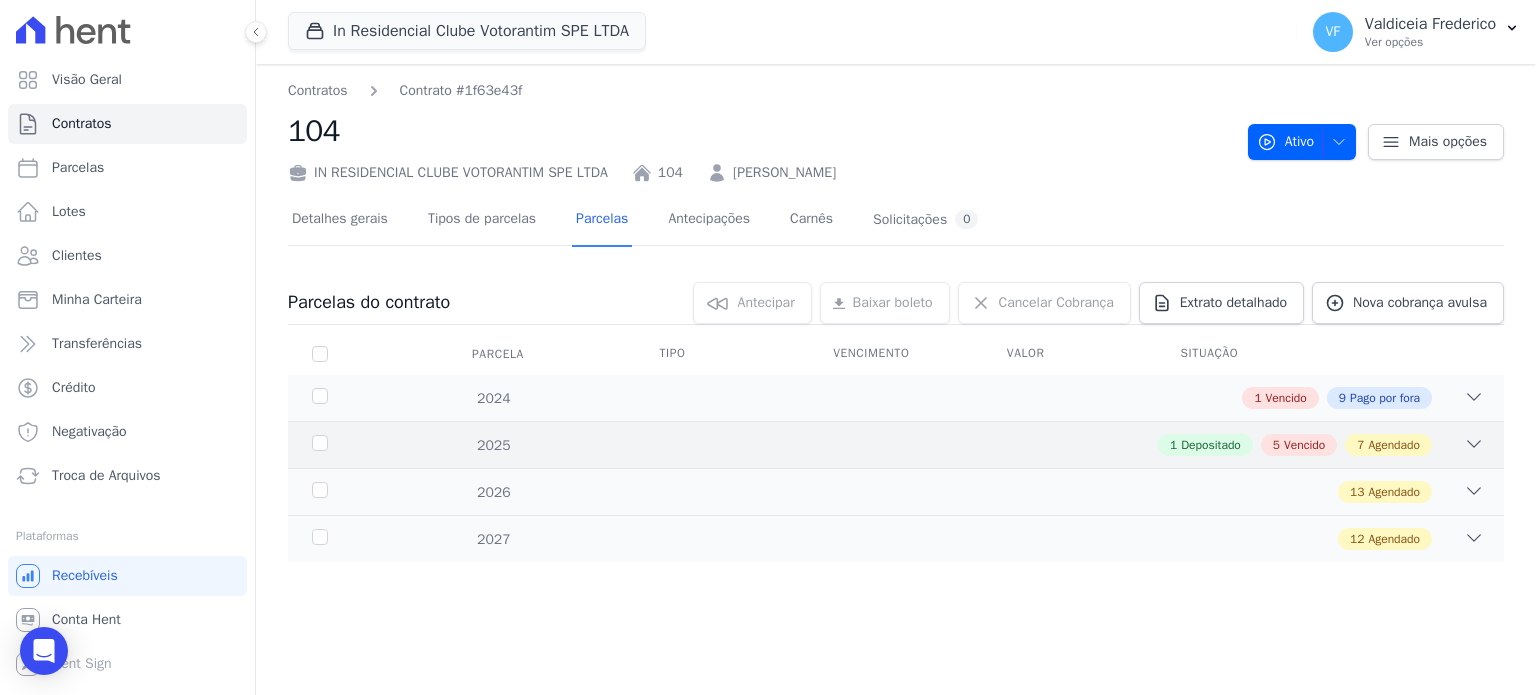 click on "1
Depositado
5
Vencido
7
Agendado" at bounding box center (955, 445) 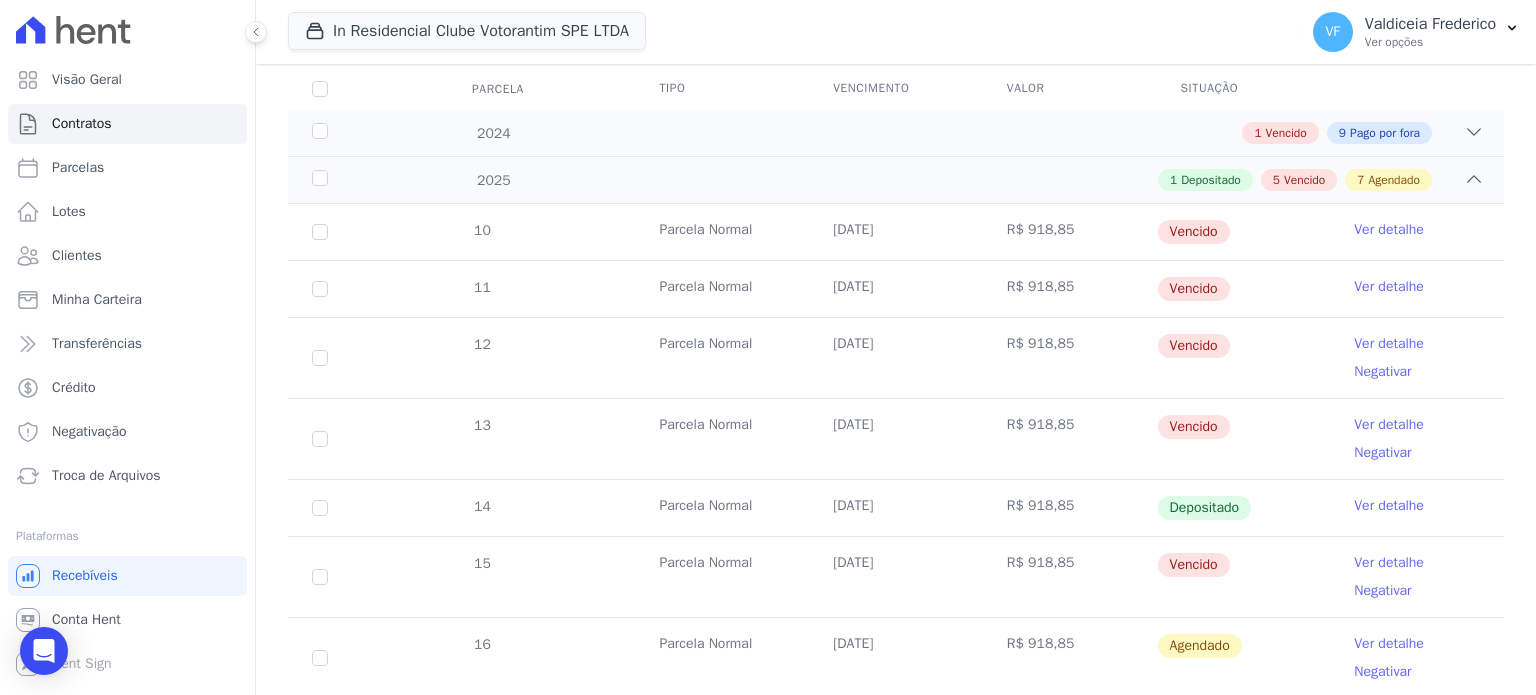 scroll, scrollTop: 300, scrollLeft: 0, axis: vertical 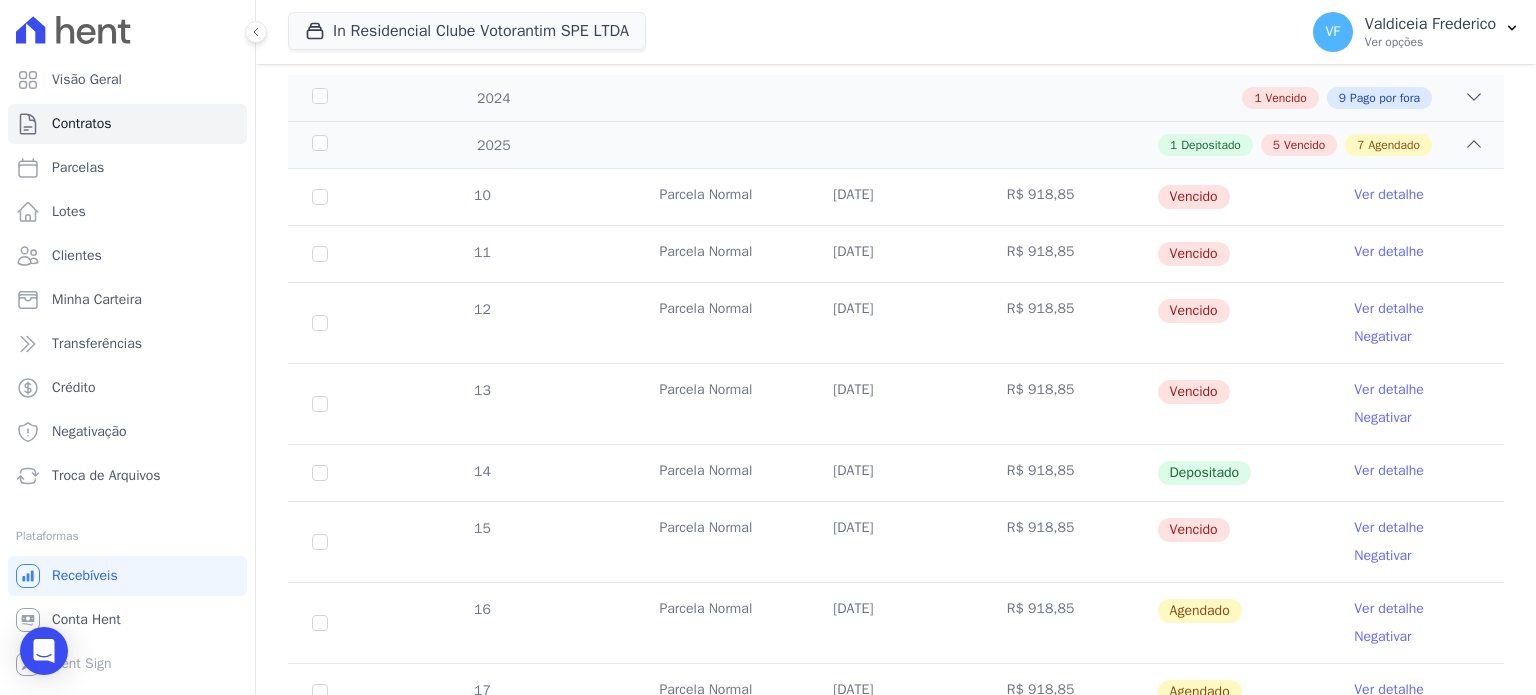 click on "Ver detalhe" at bounding box center (1389, 528) 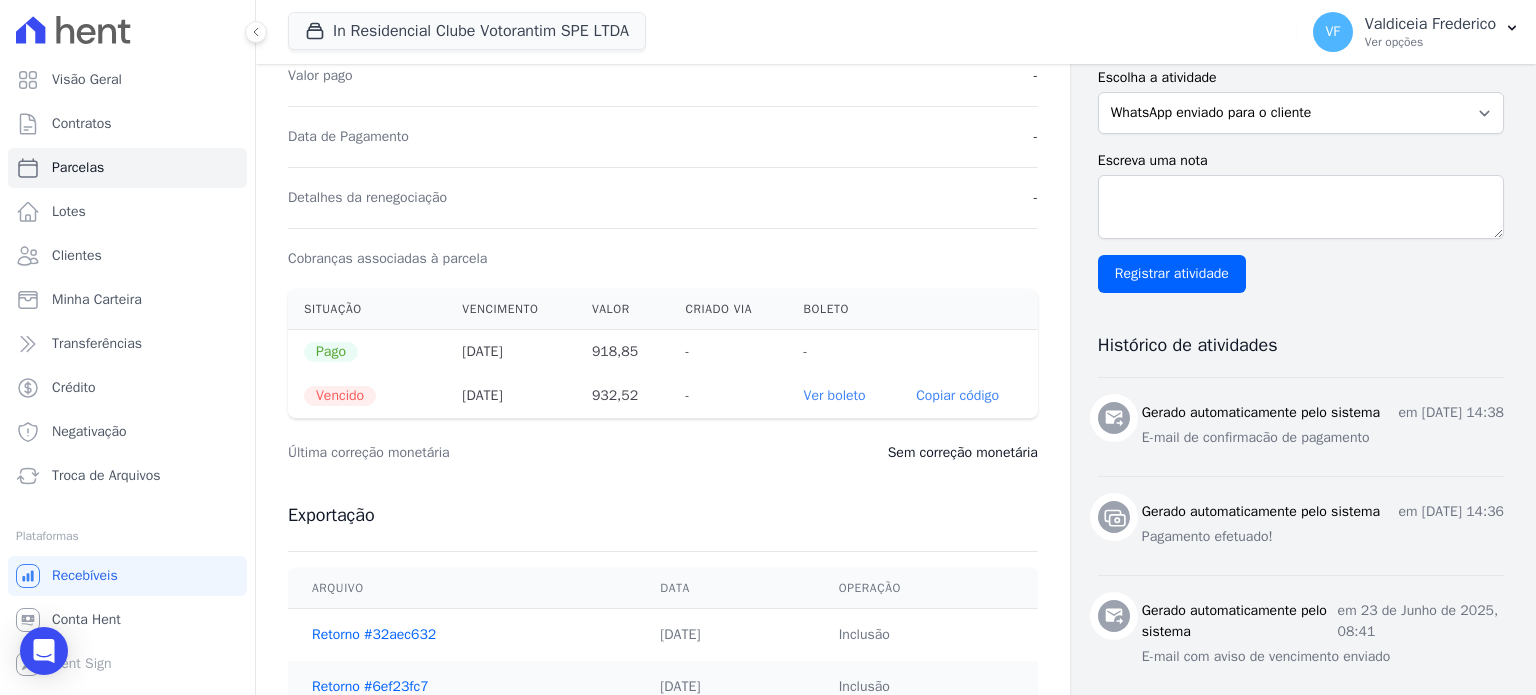 scroll, scrollTop: 500, scrollLeft: 0, axis: vertical 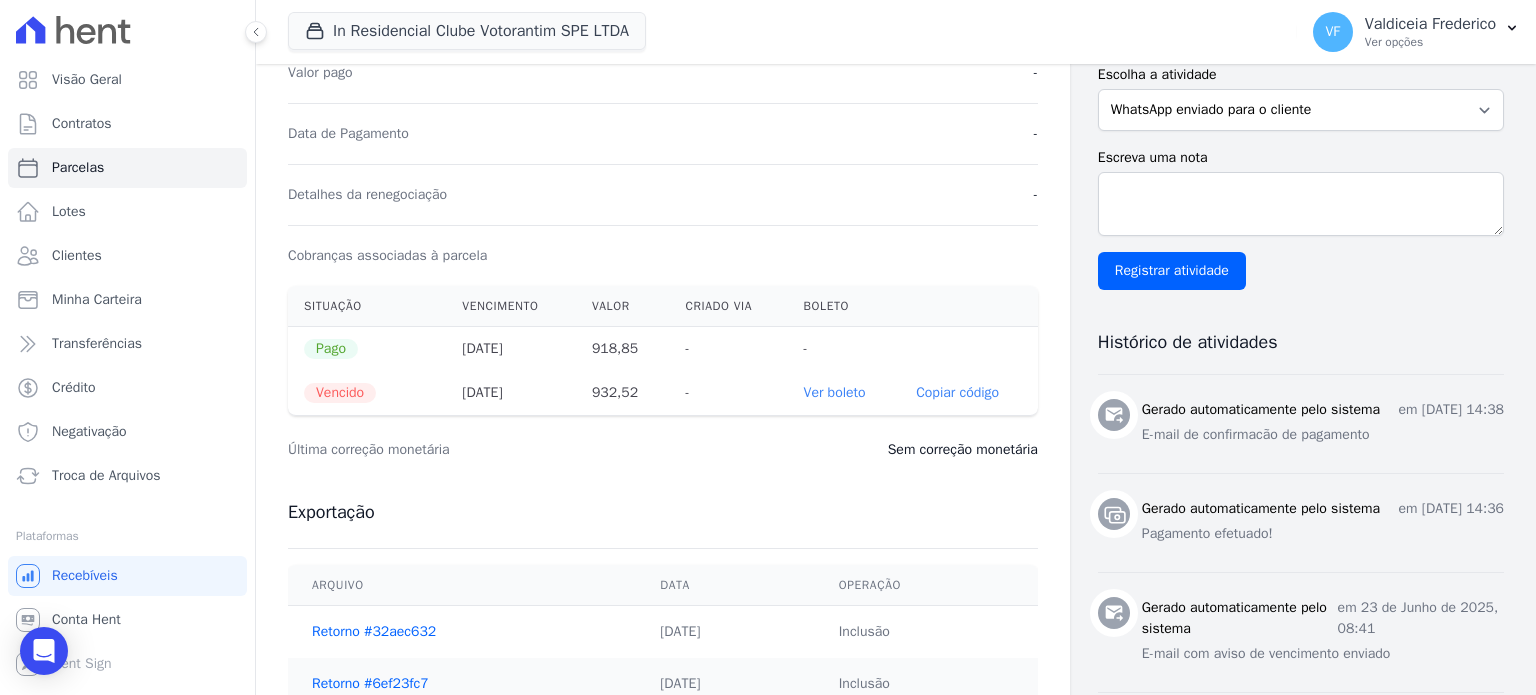 drag, startPoint x: 340, startPoint y: 349, endPoint x: 471, endPoint y: 341, distance: 131.24405 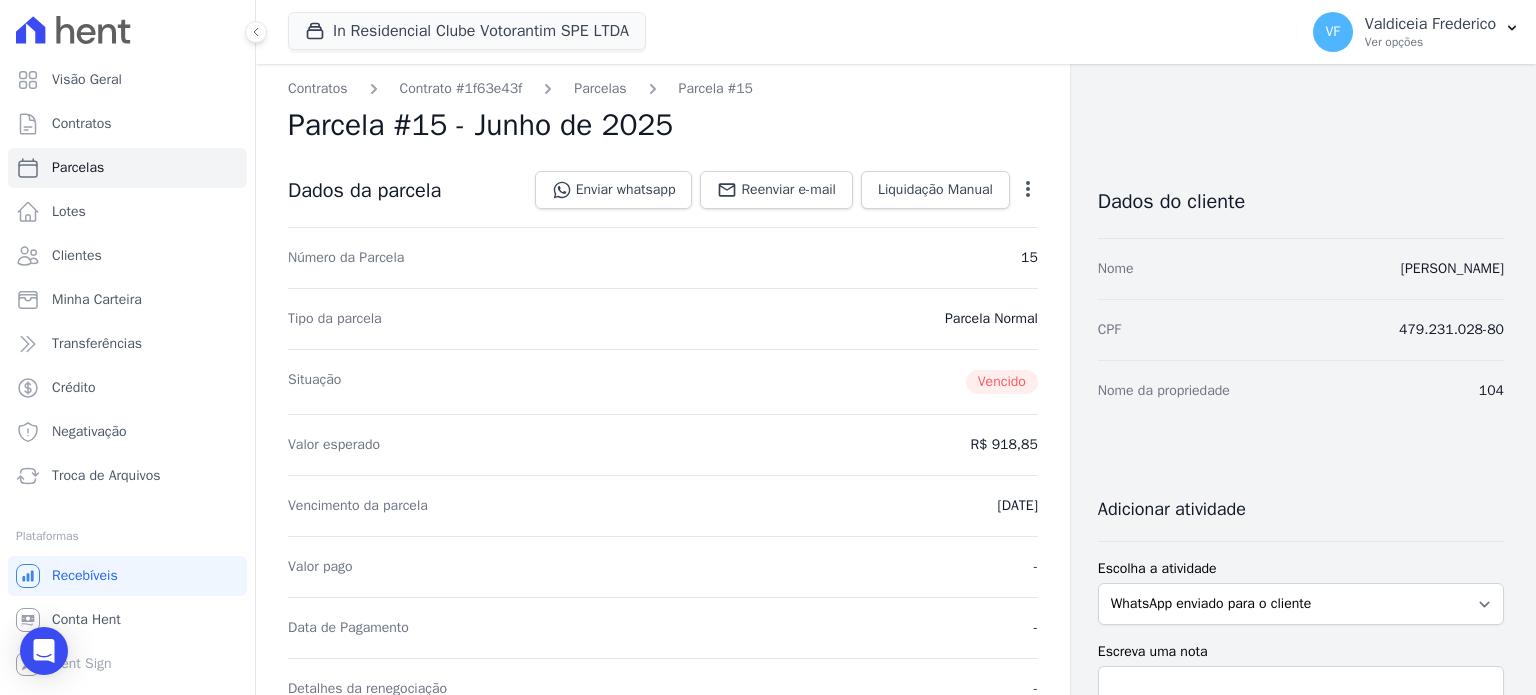 scroll, scrollTop: 0, scrollLeft: 0, axis: both 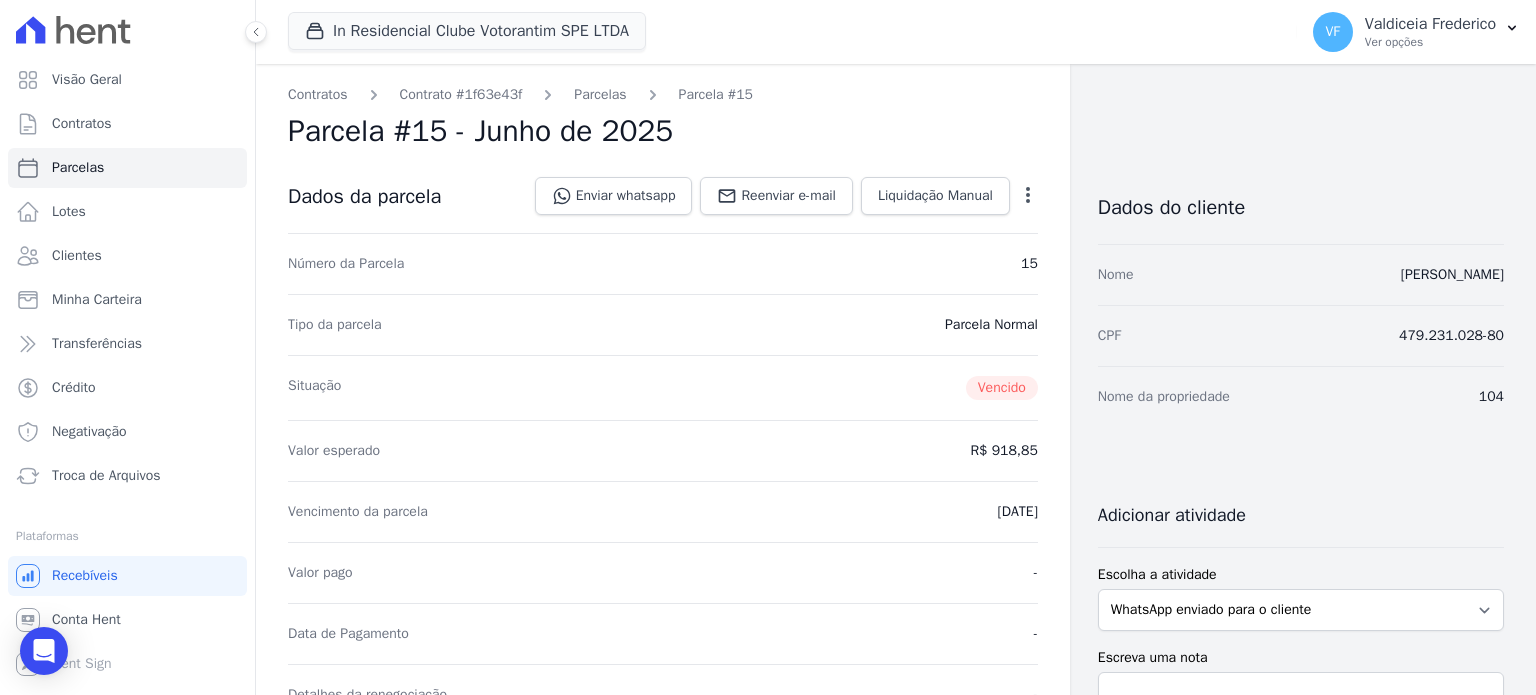 click 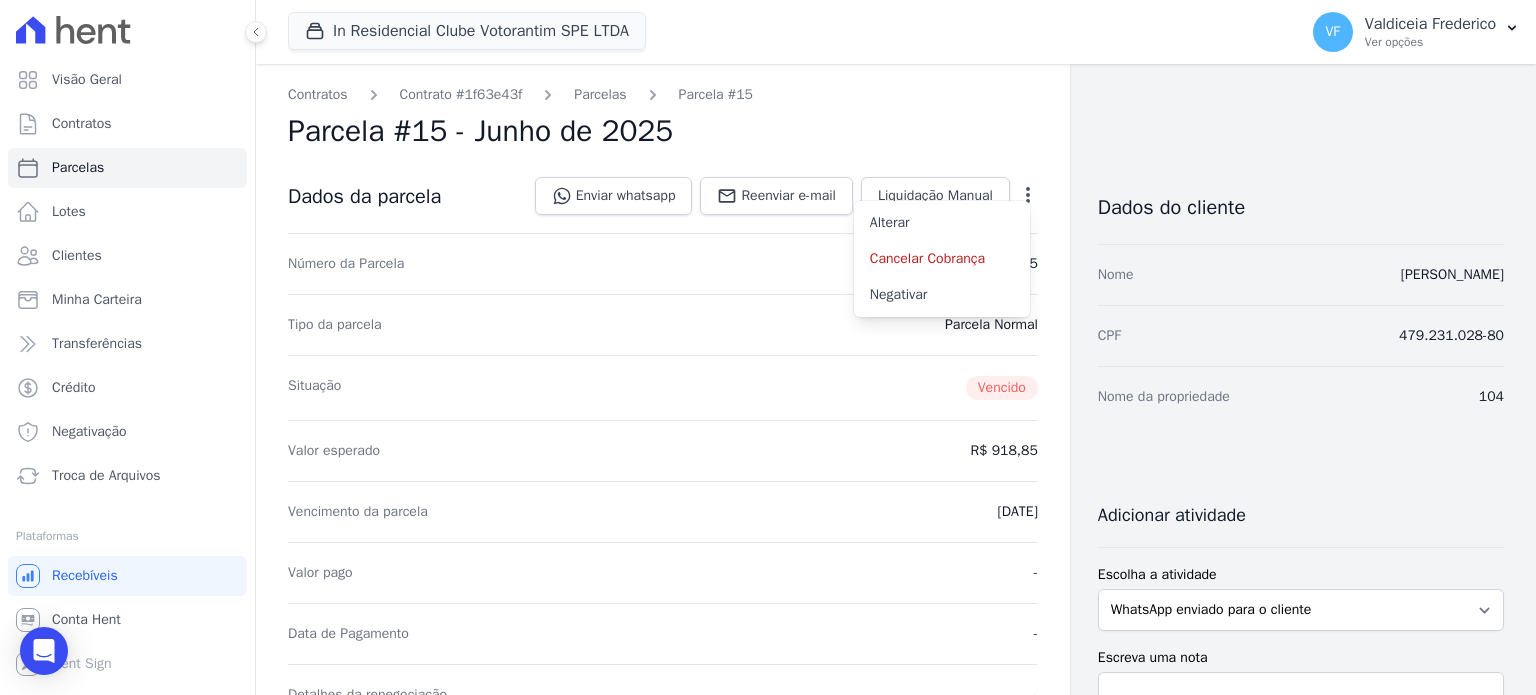 click on "Situação
Vencido" at bounding box center [663, 387] 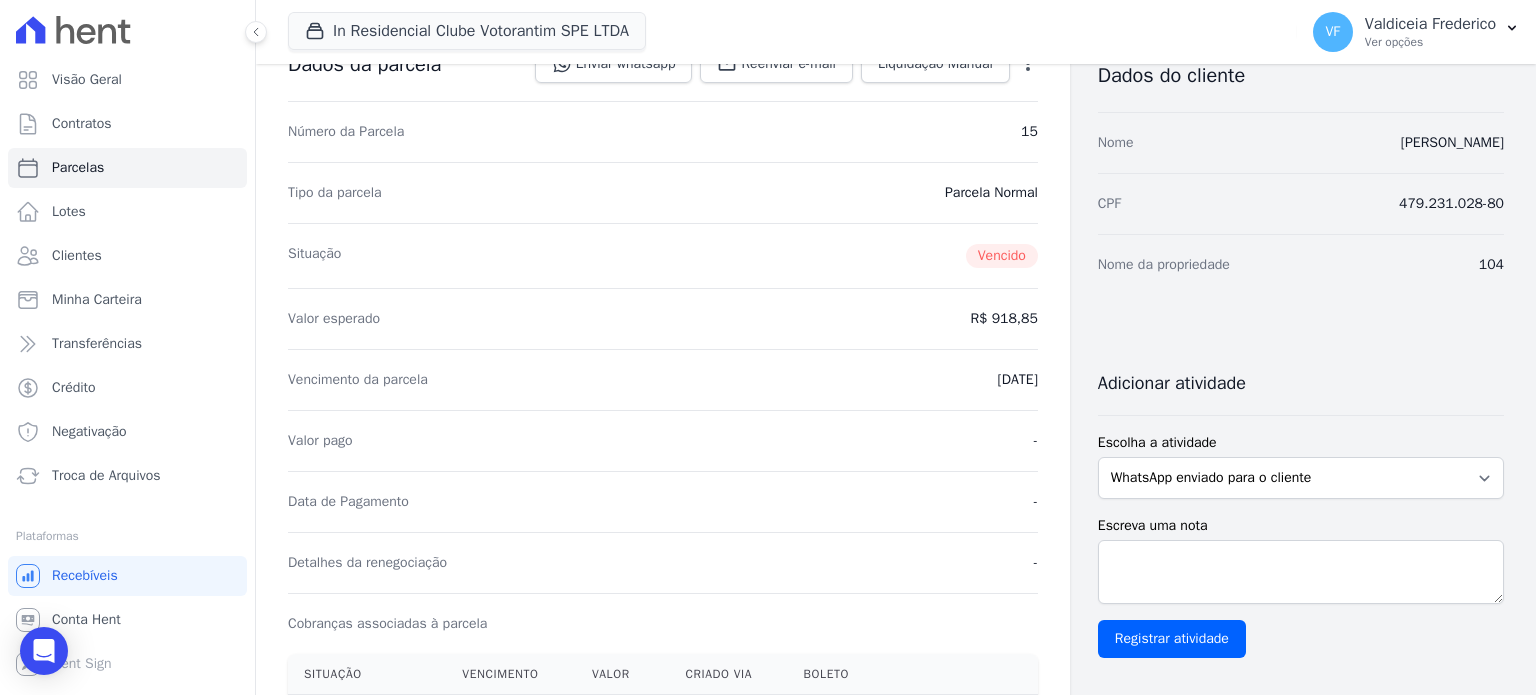 scroll, scrollTop: 0, scrollLeft: 0, axis: both 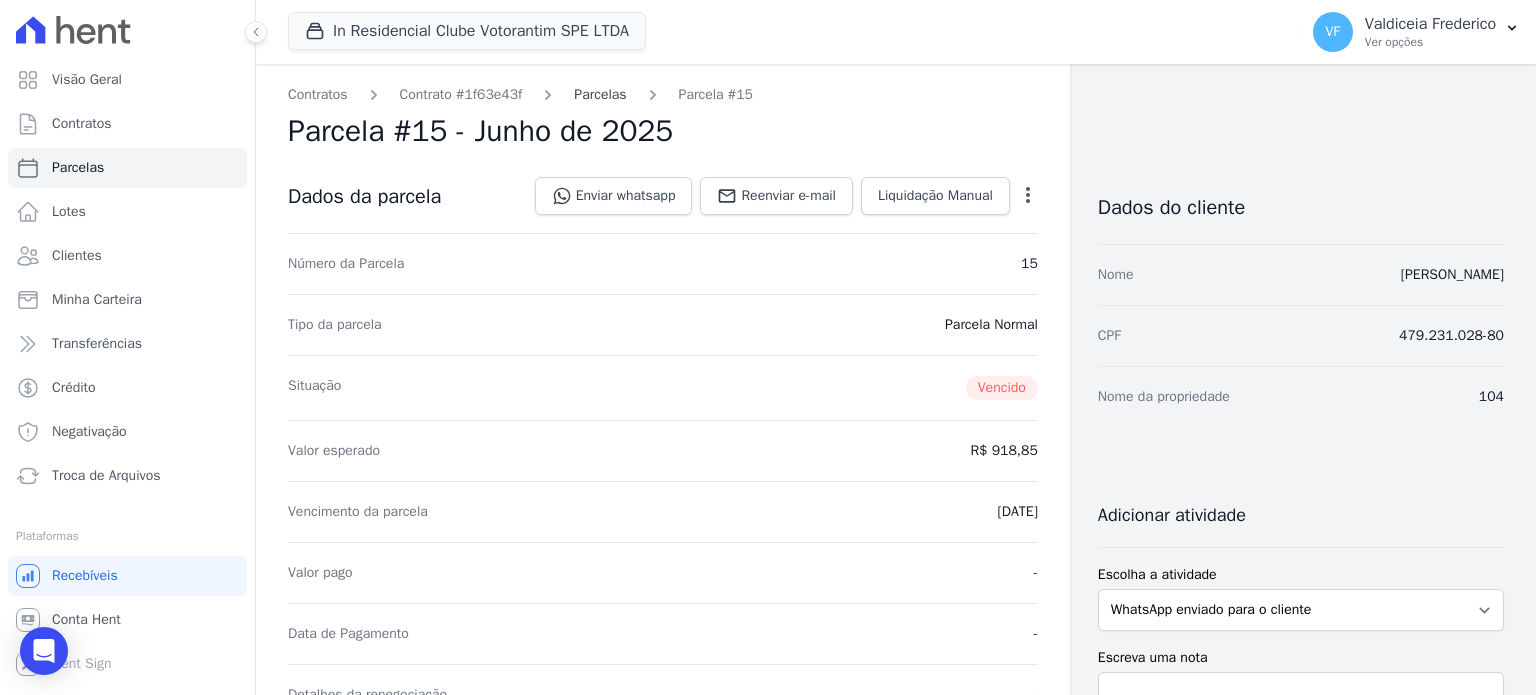 click on "Parcelas" at bounding box center [600, 94] 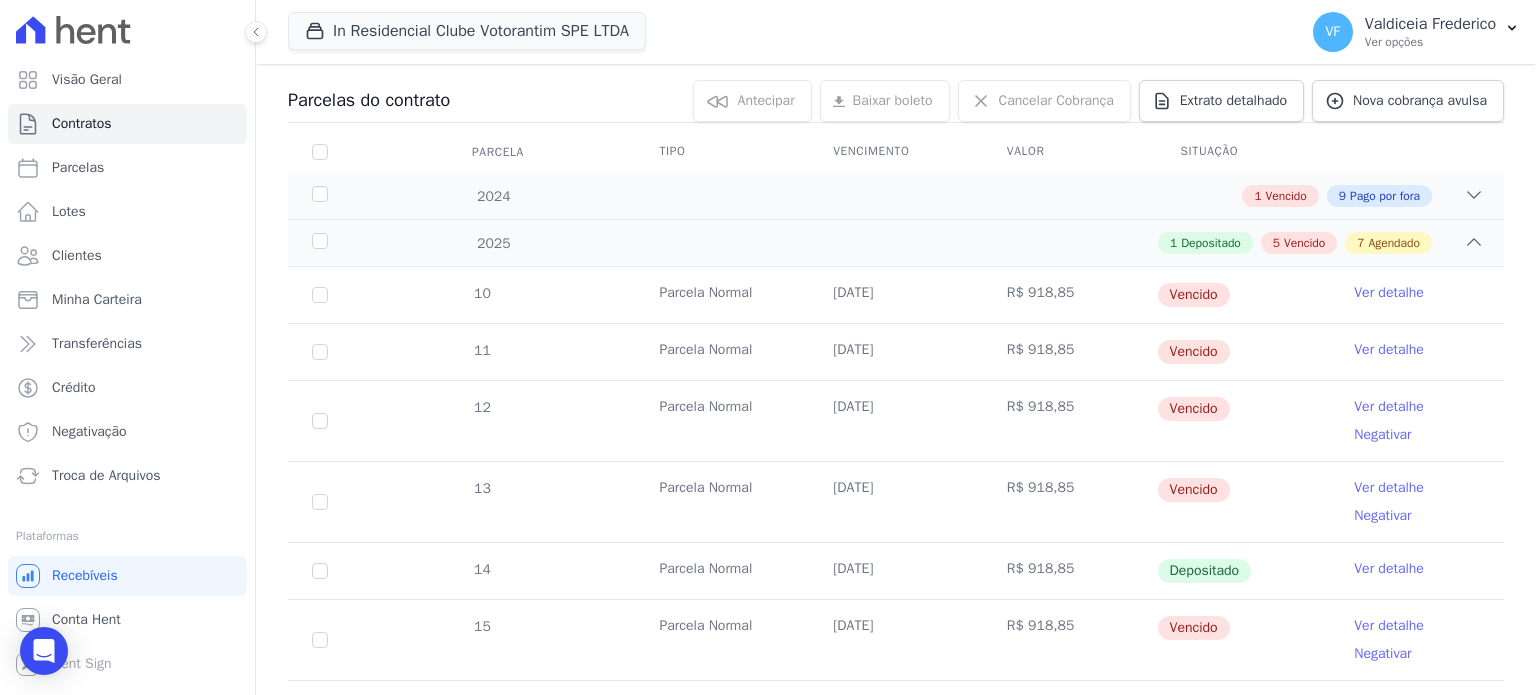 scroll, scrollTop: 200, scrollLeft: 0, axis: vertical 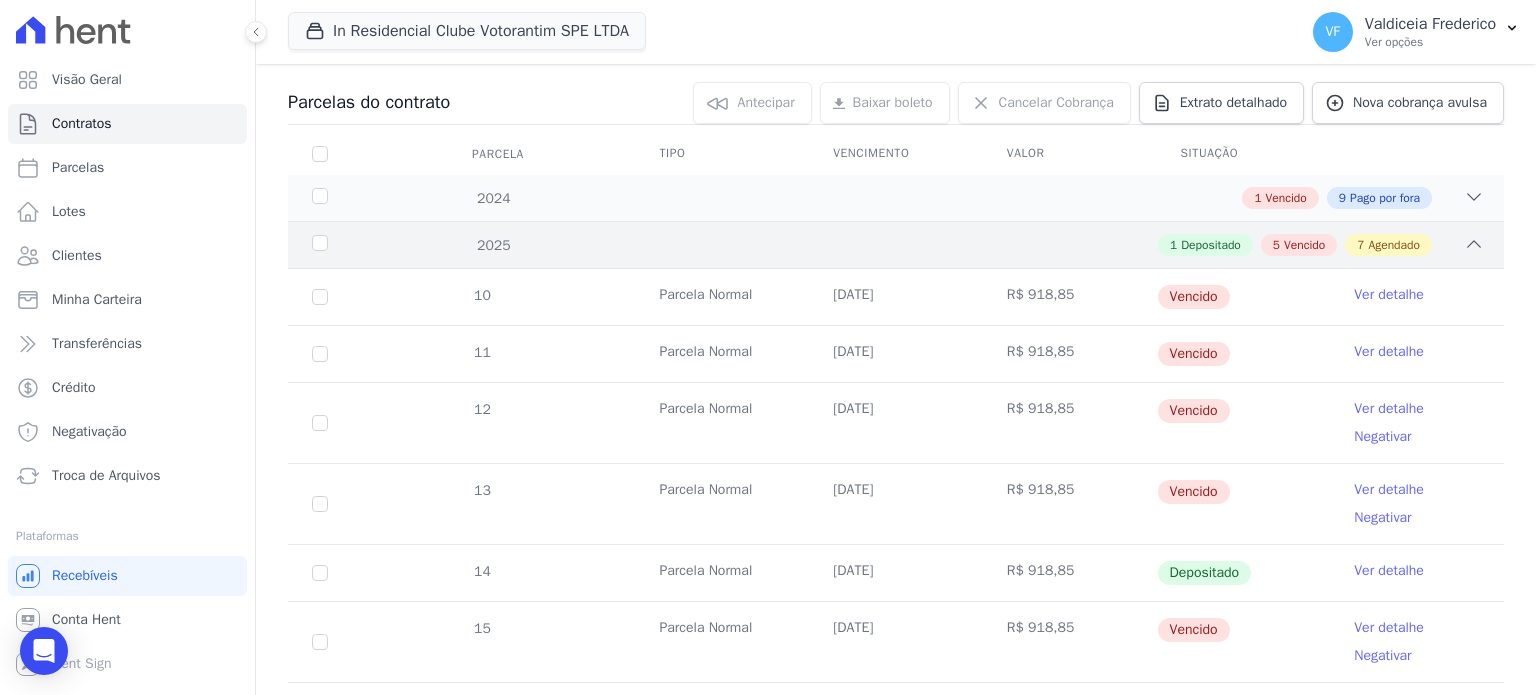 click on "Depositado" at bounding box center [1211, 245] 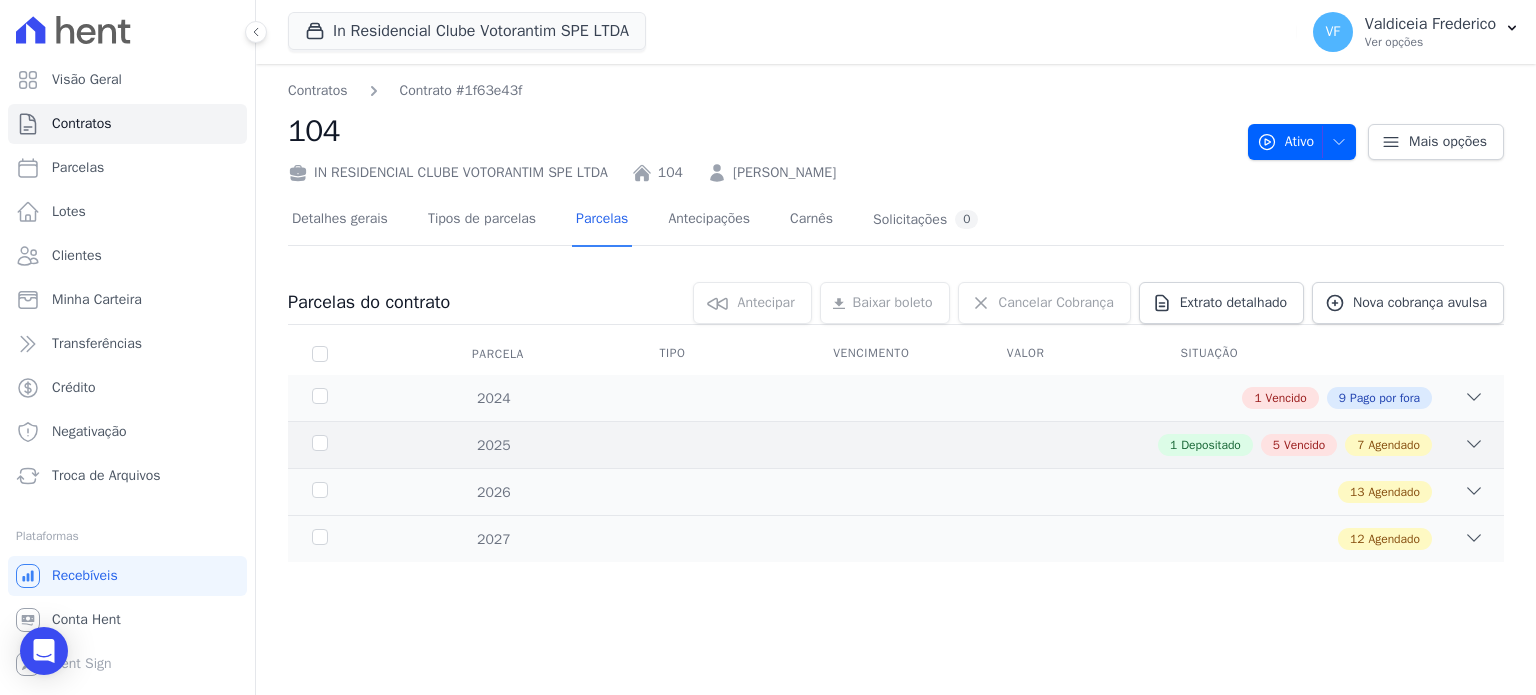 scroll, scrollTop: 0, scrollLeft: 0, axis: both 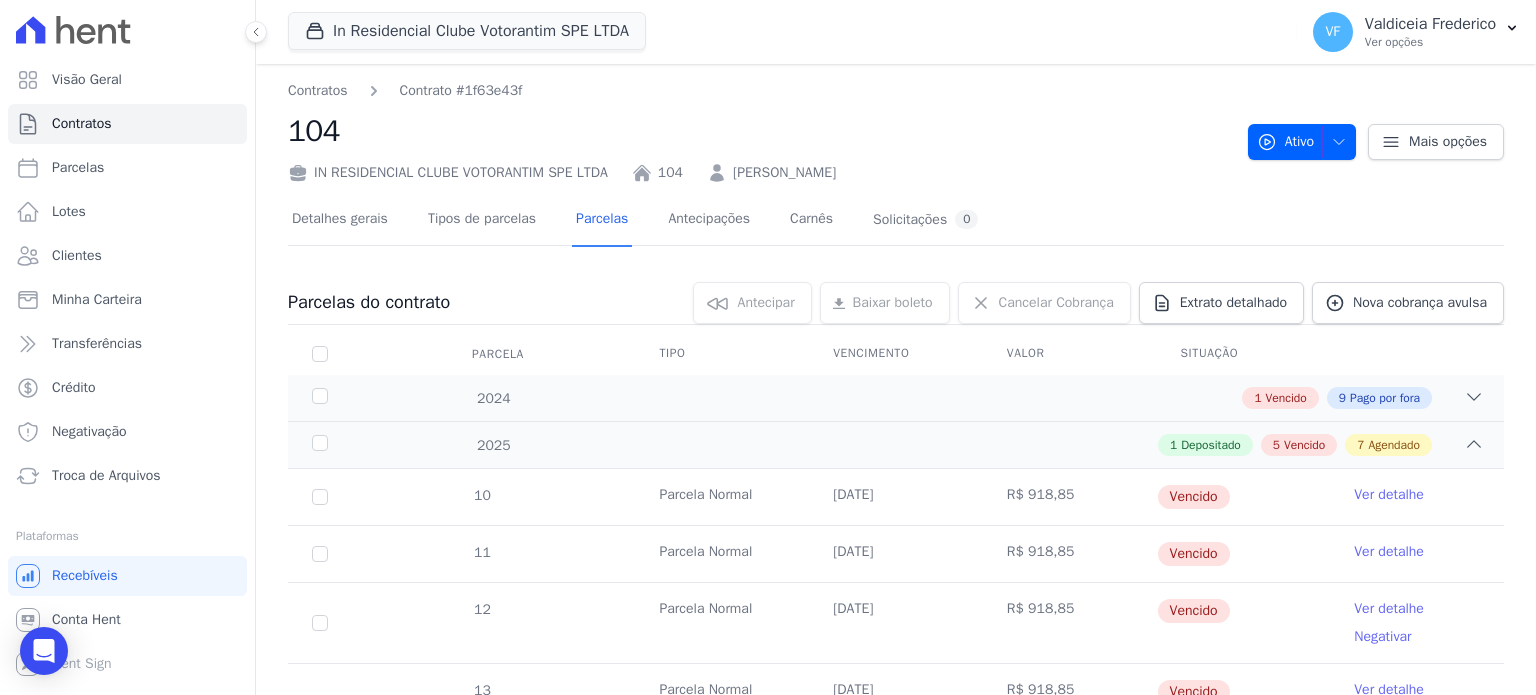 click on "Ver detalhe" at bounding box center (1389, 495) 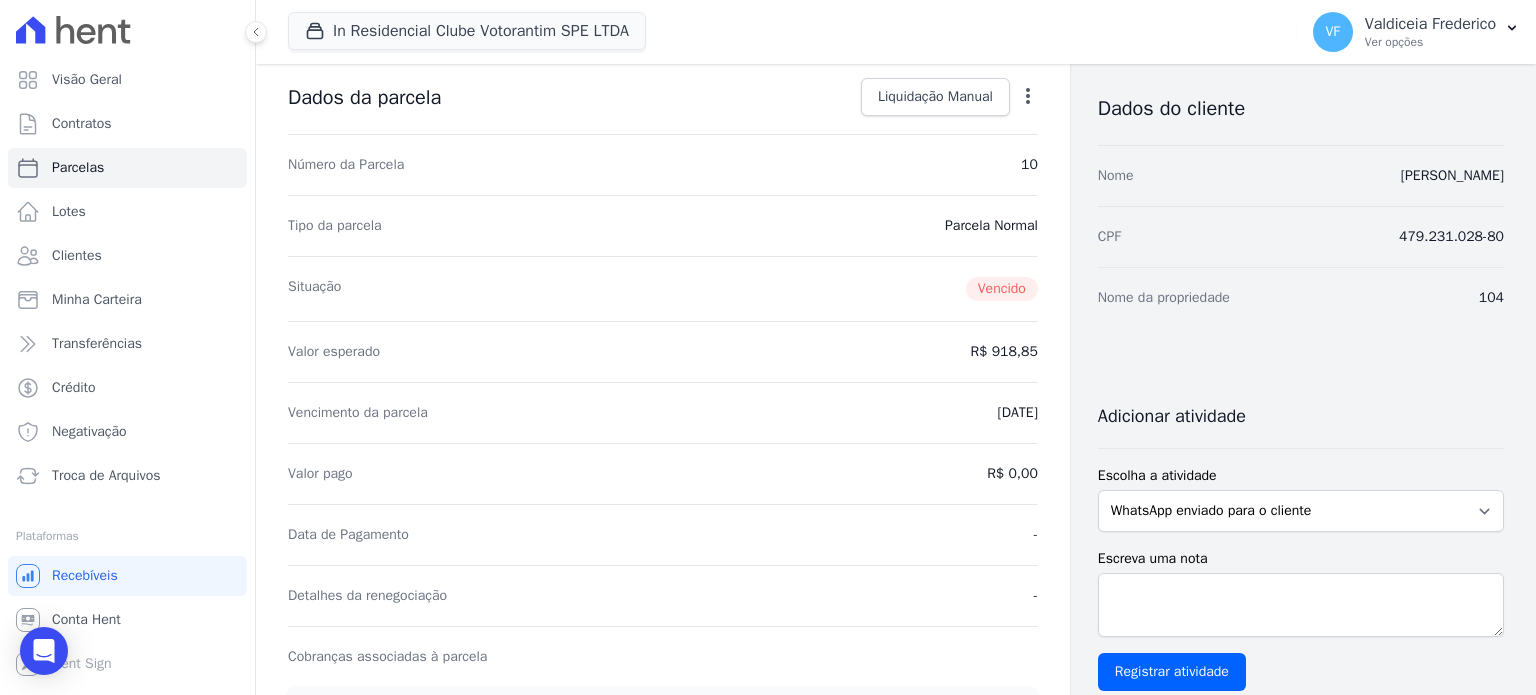scroll, scrollTop: 67, scrollLeft: 0, axis: vertical 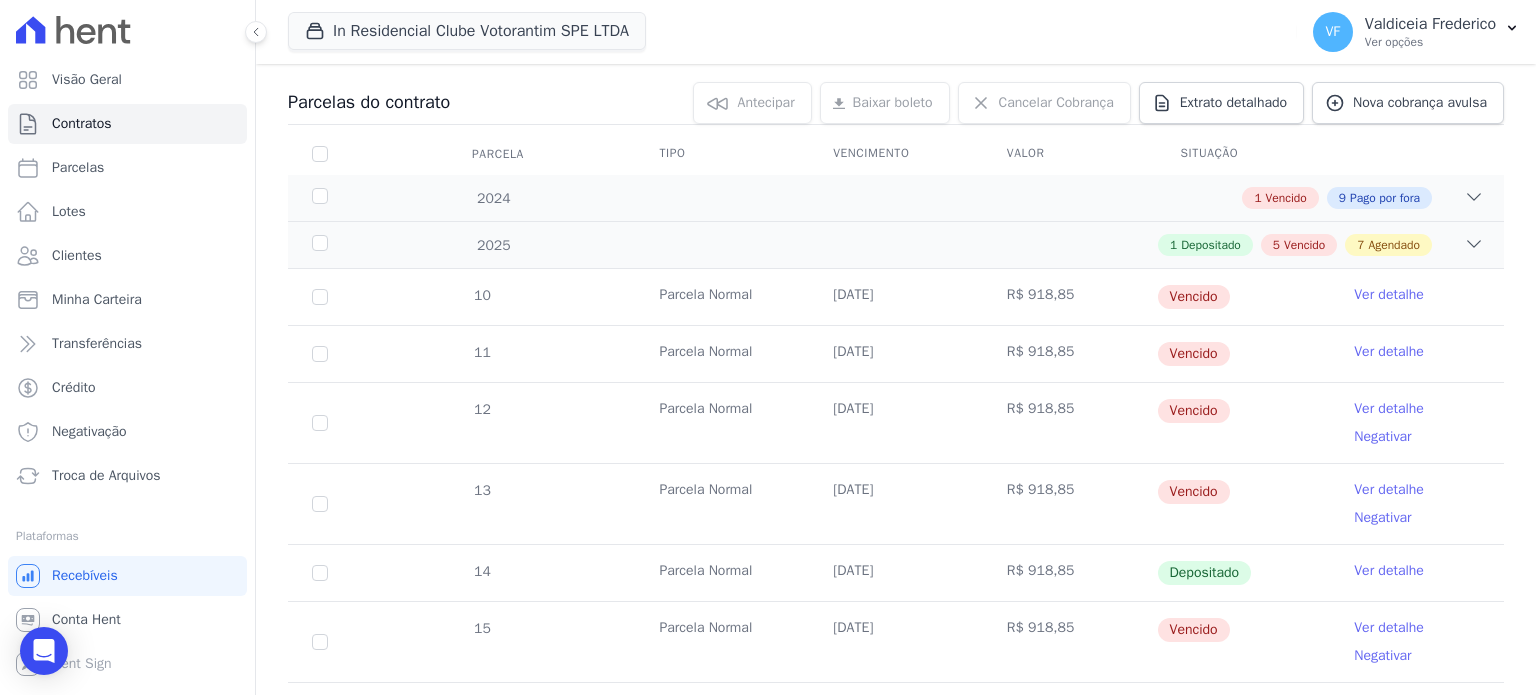click on "Ver detalhe" at bounding box center (1389, 352) 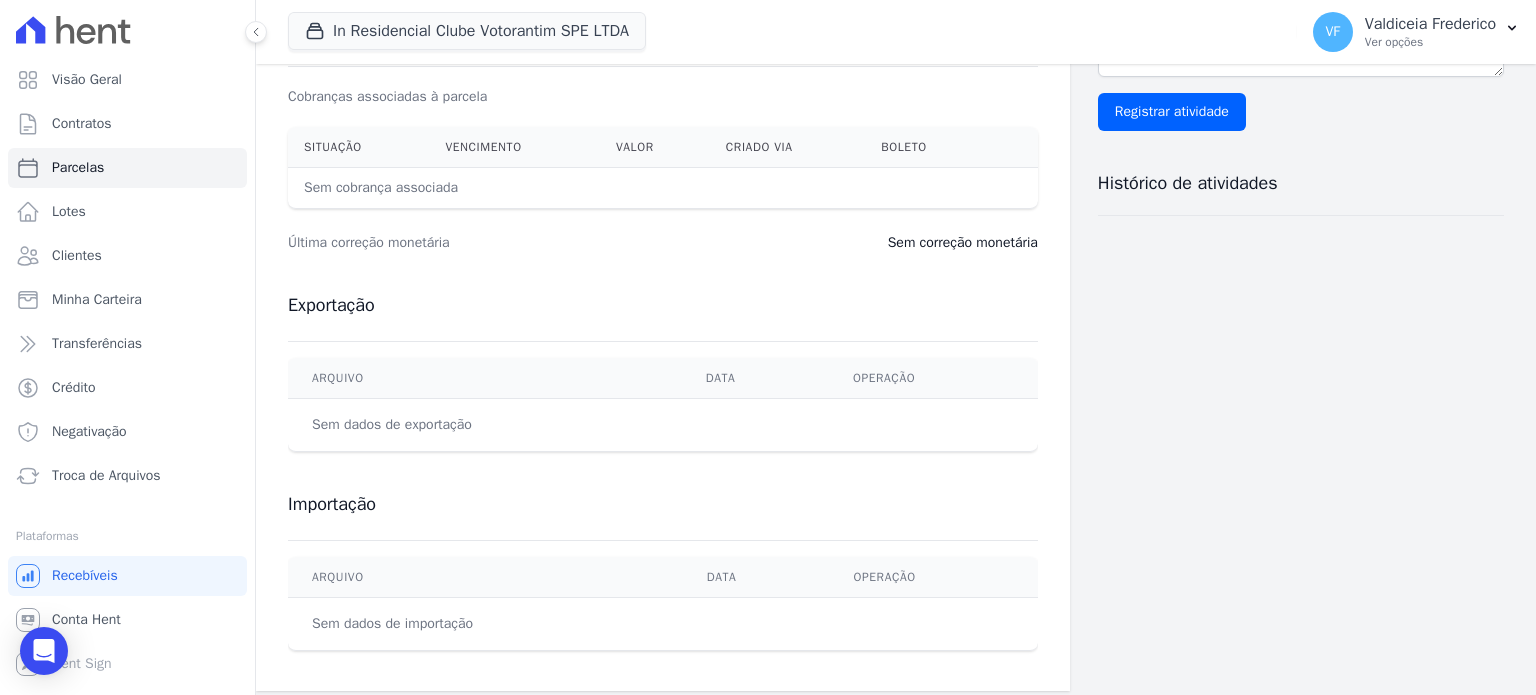scroll, scrollTop: 667, scrollLeft: 0, axis: vertical 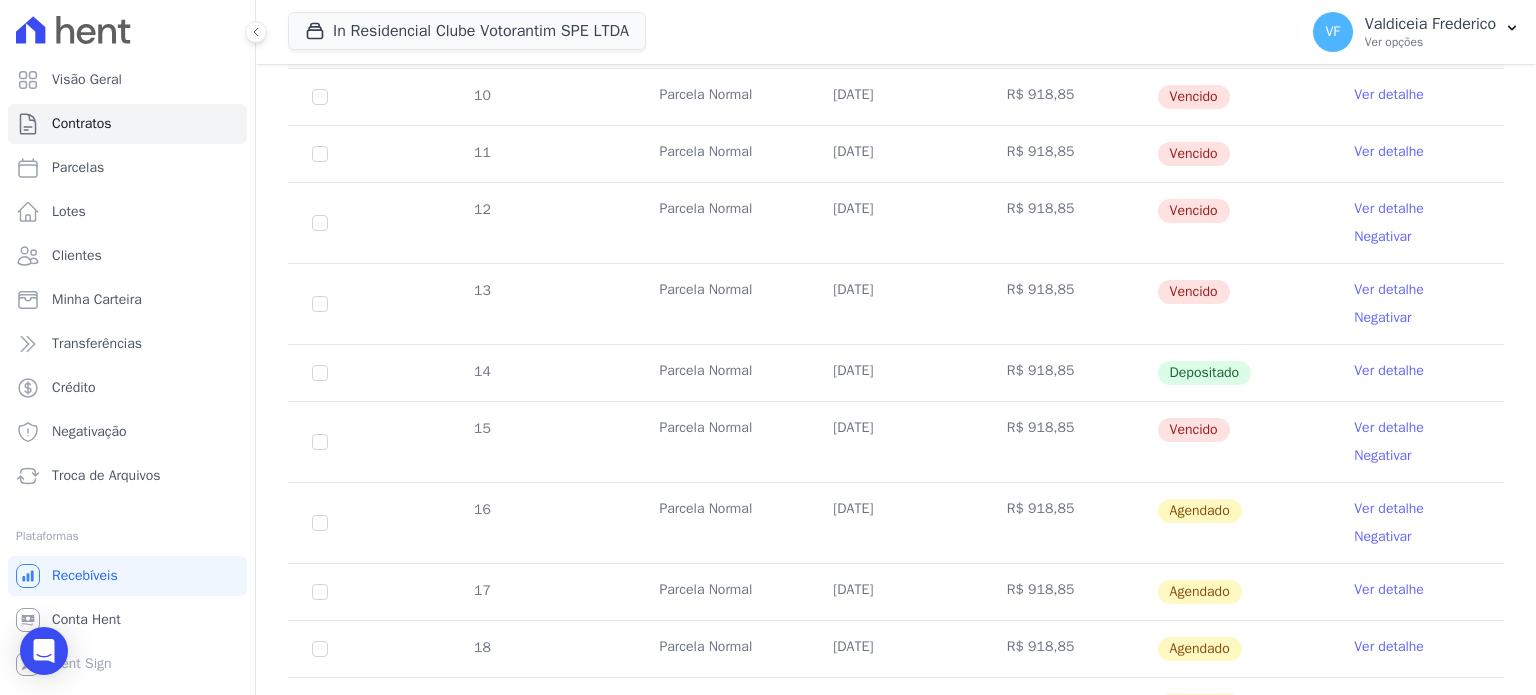 click on "Ver detalhe" at bounding box center [1389, 428] 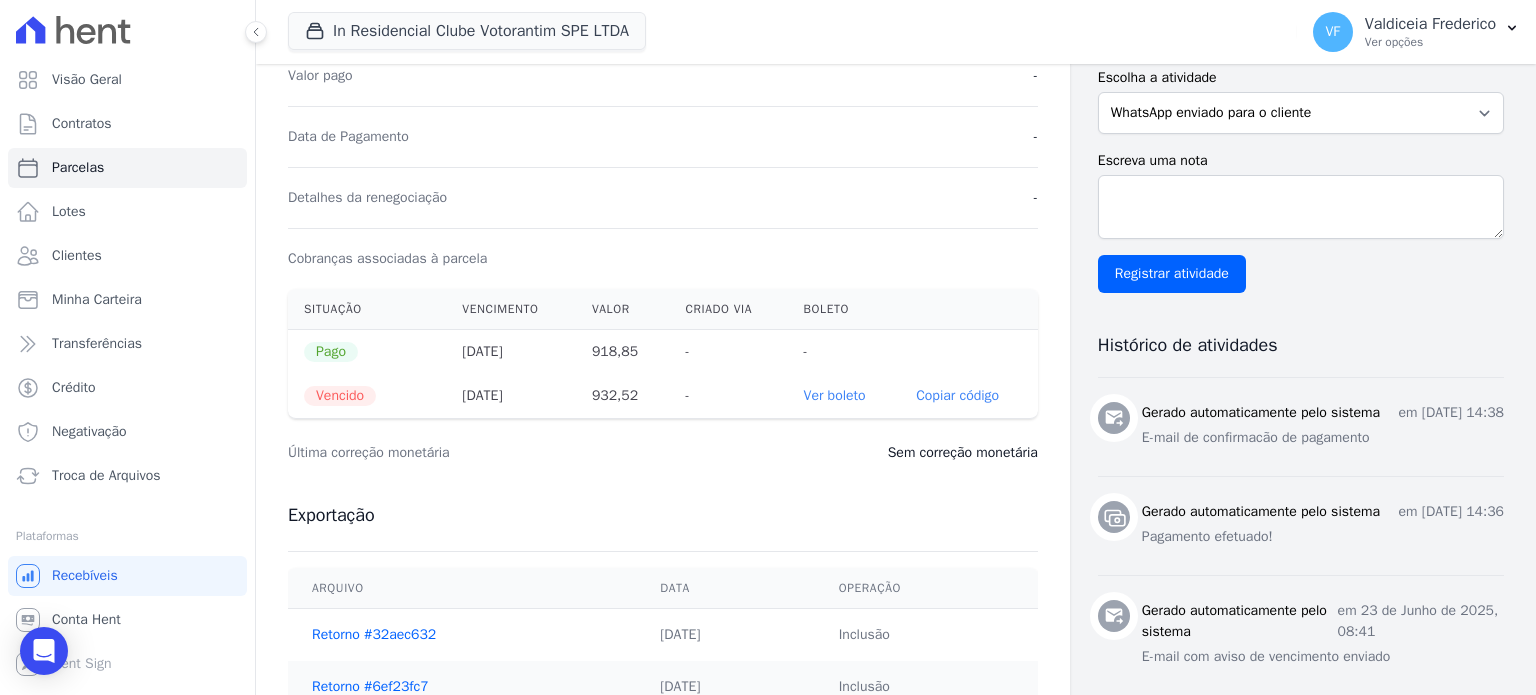 scroll, scrollTop: 500, scrollLeft: 0, axis: vertical 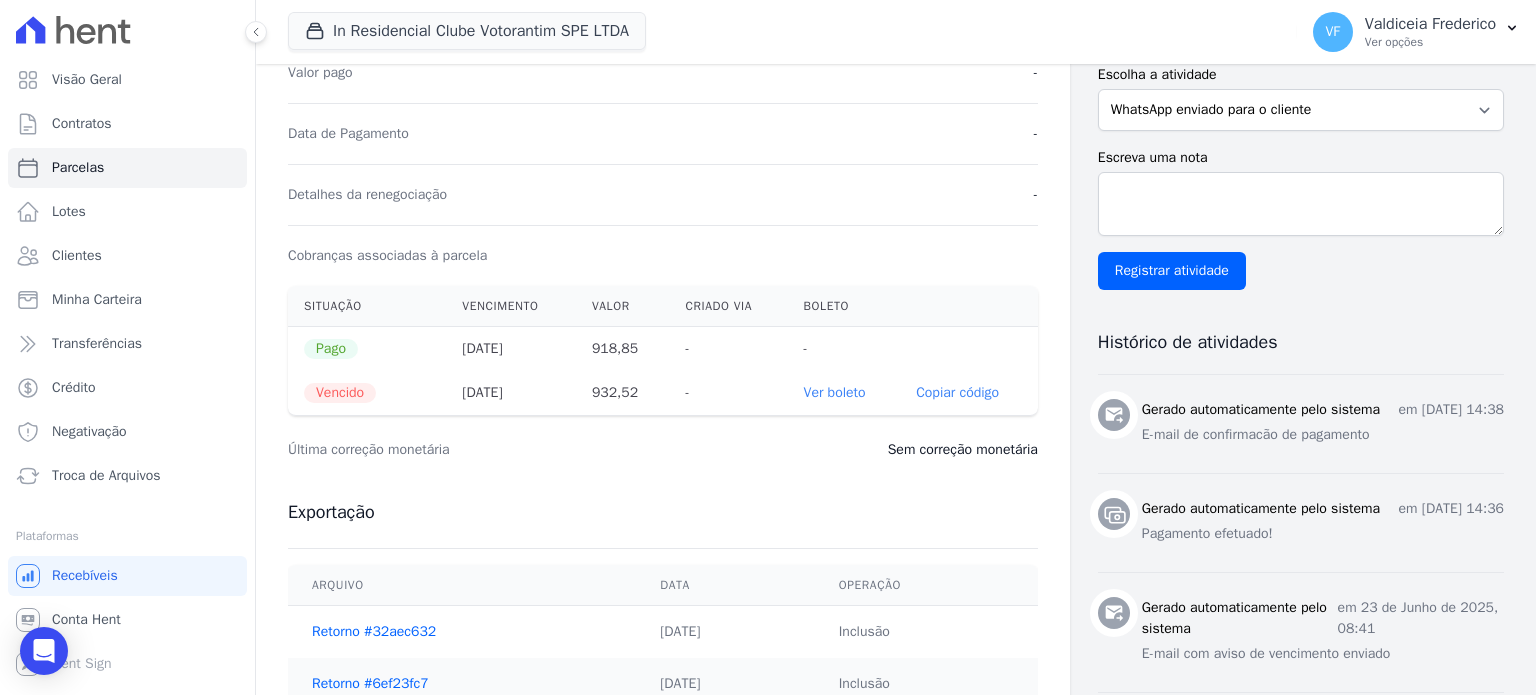 click on "[DATE]" at bounding box center (511, 349) 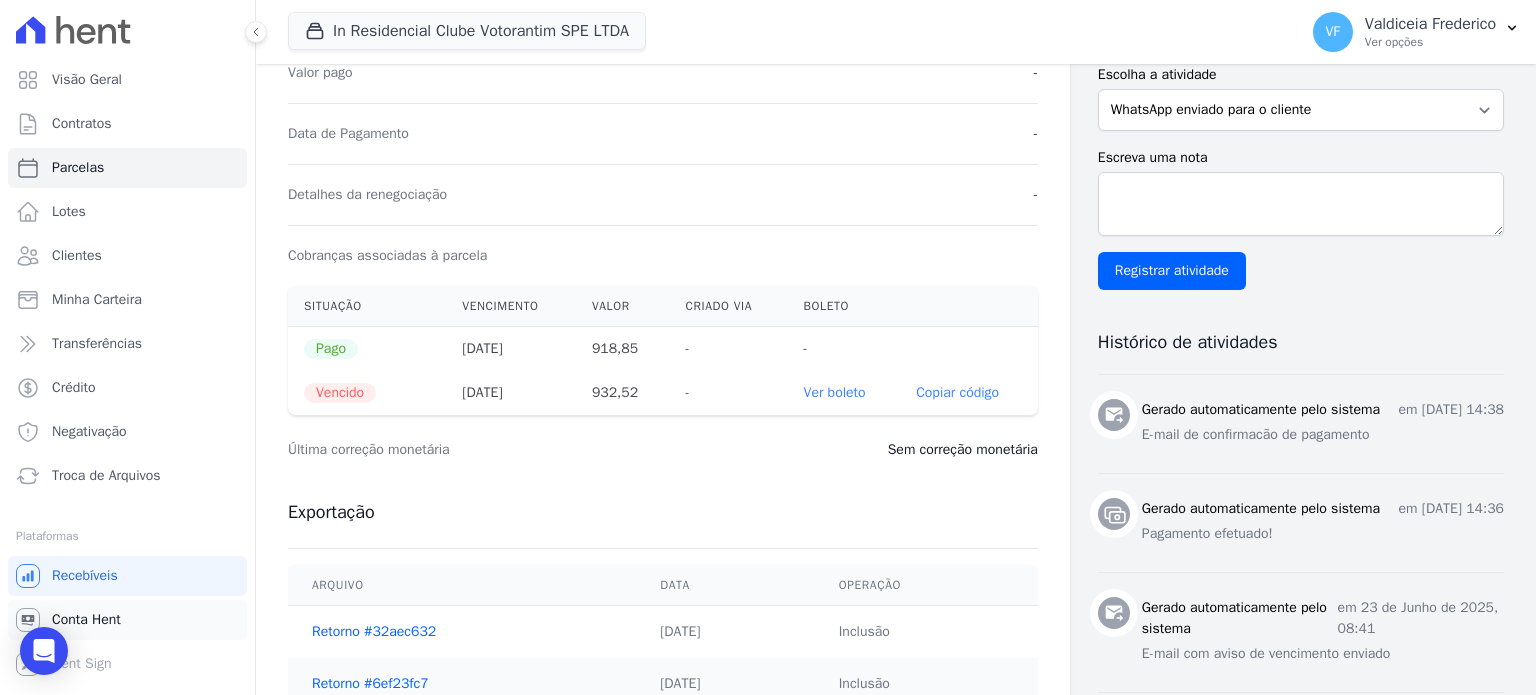 click on "Conta Hent" at bounding box center (86, 620) 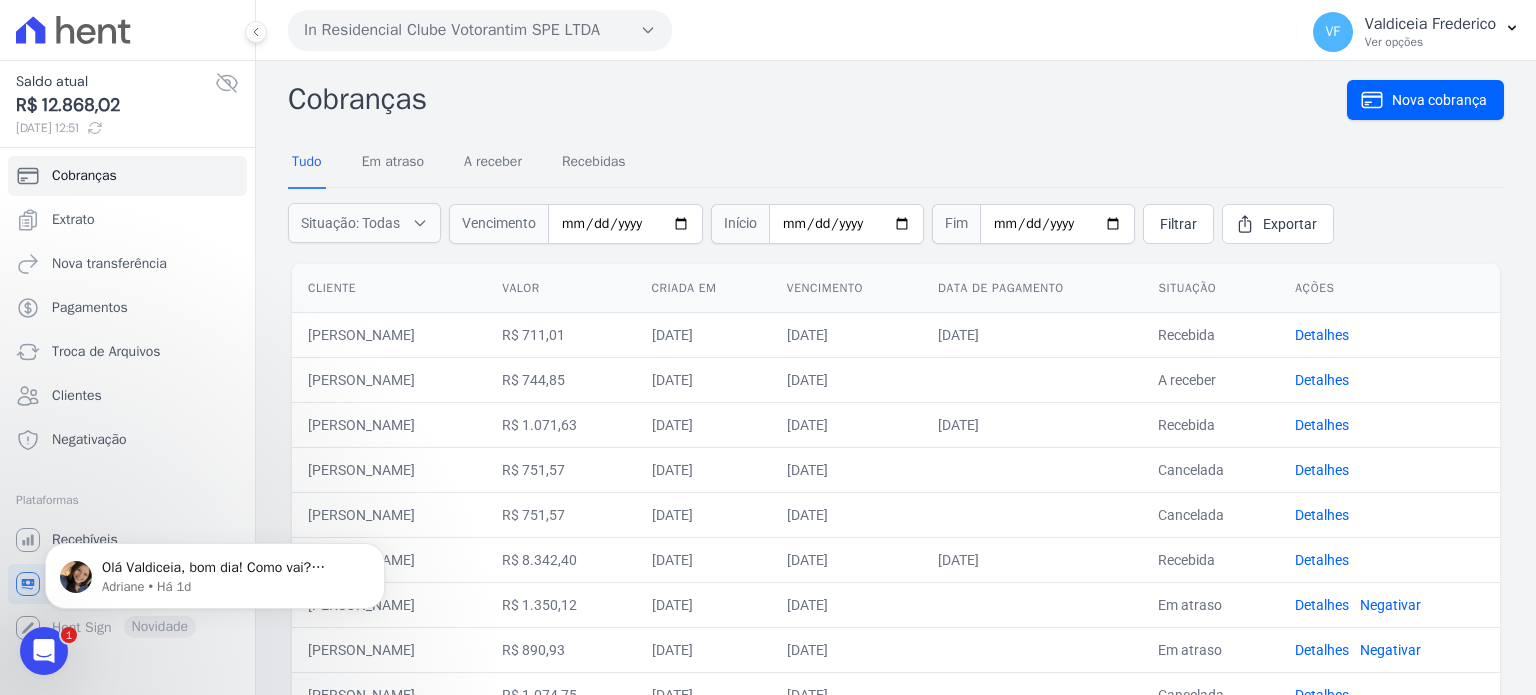scroll, scrollTop: 0, scrollLeft: 0, axis: both 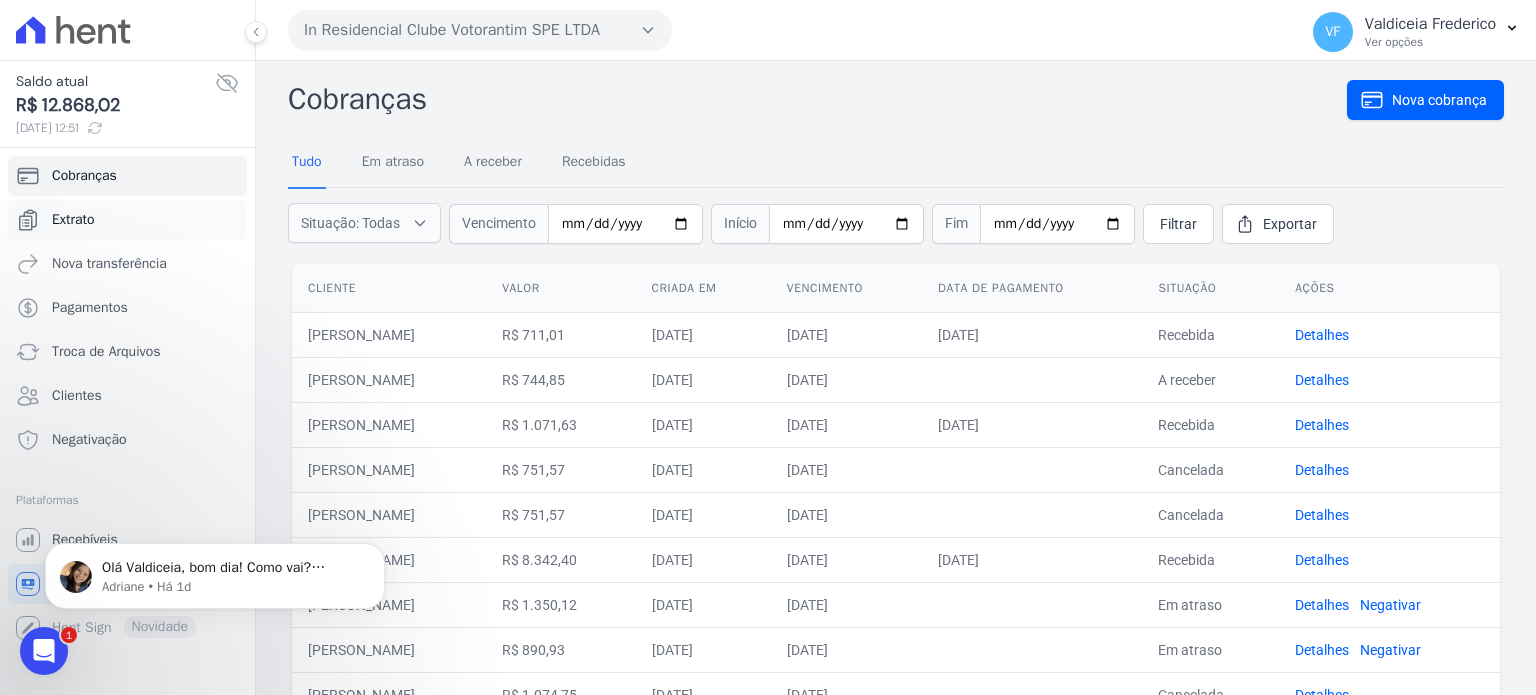 click on "Extrato" at bounding box center (73, 220) 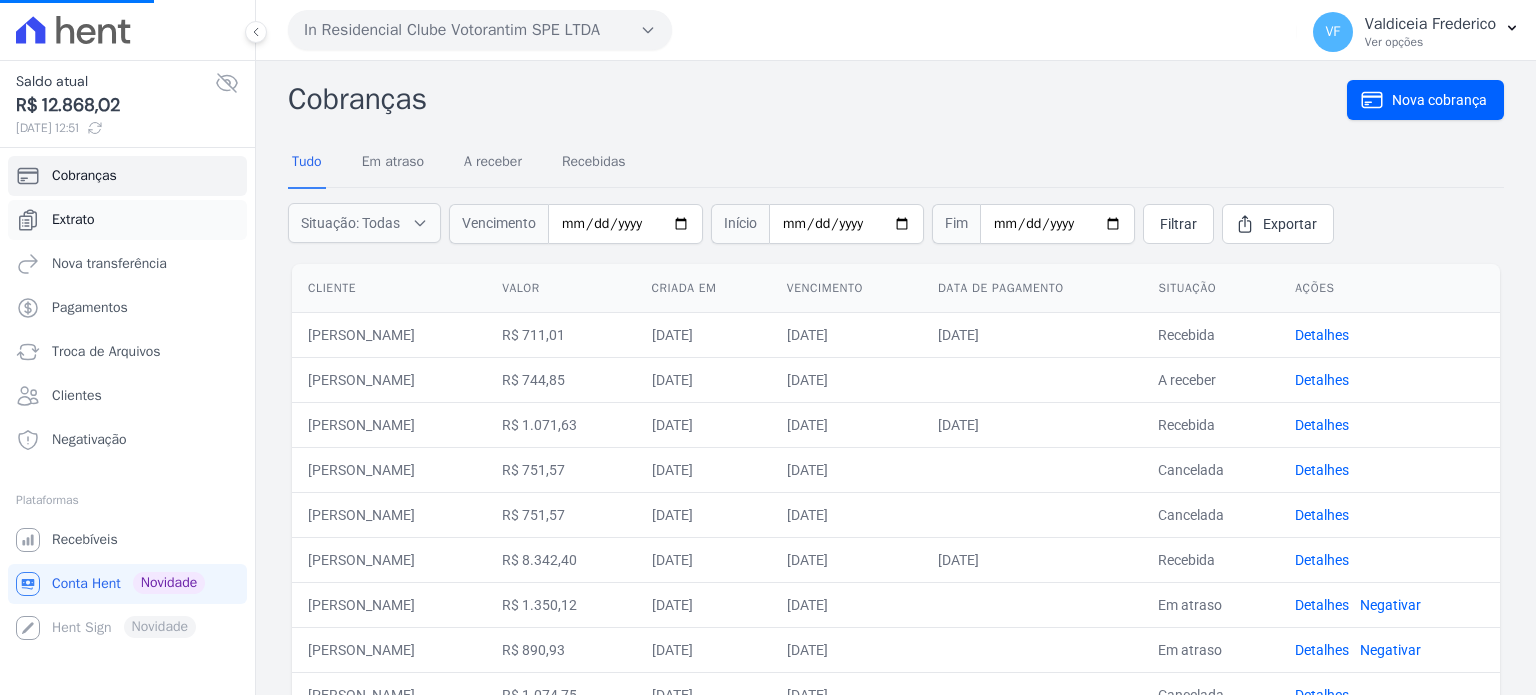 click on "Extrato" at bounding box center (73, 220) 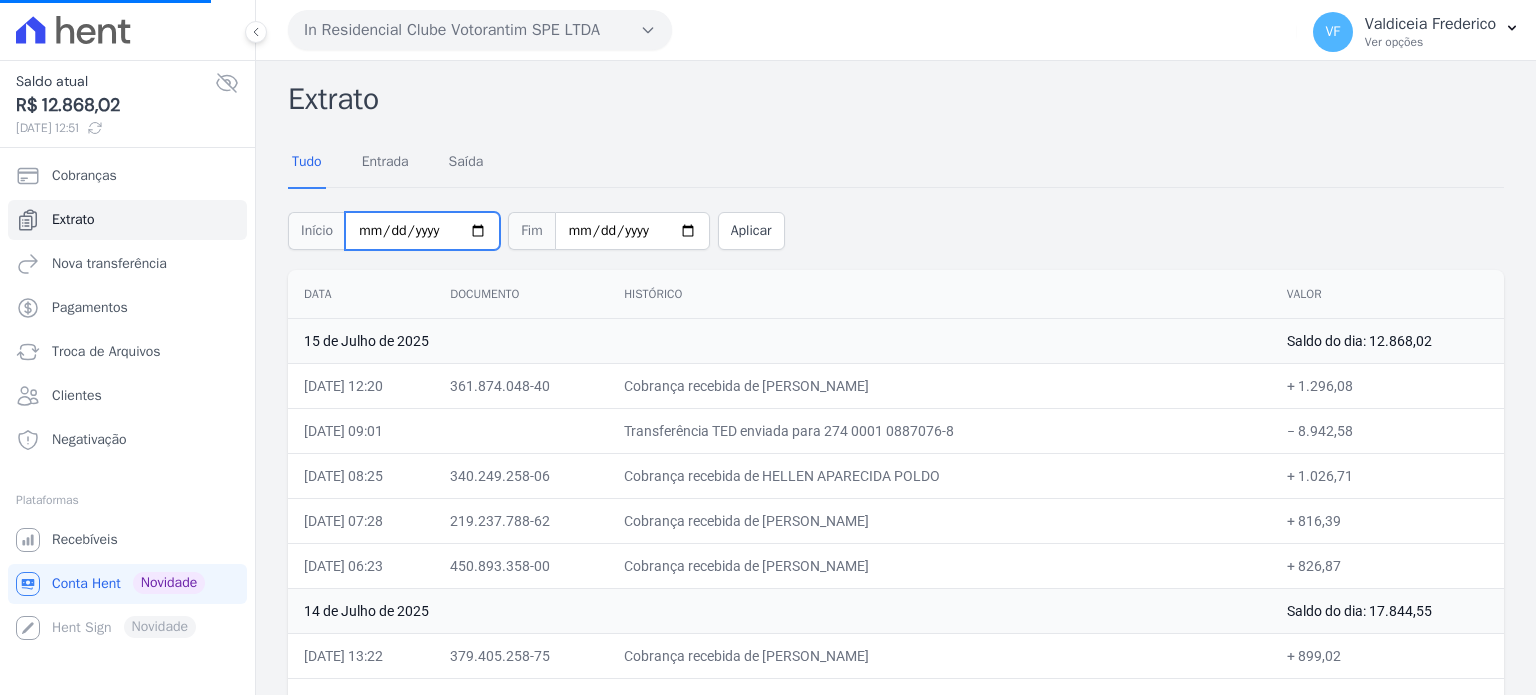 drag, startPoint x: 353, startPoint y: 221, endPoint x: 360, endPoint y: 232, distance: 13.038404 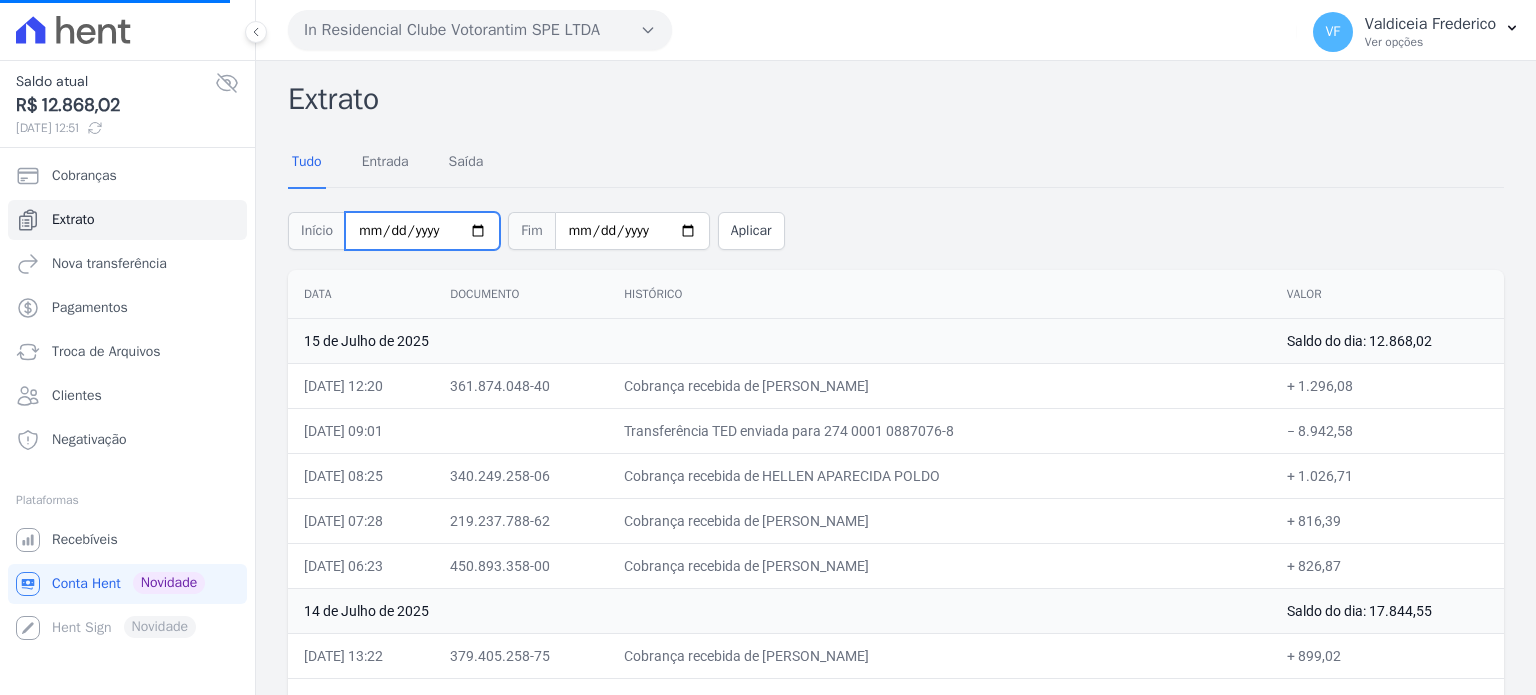 type on "2025-07-01" 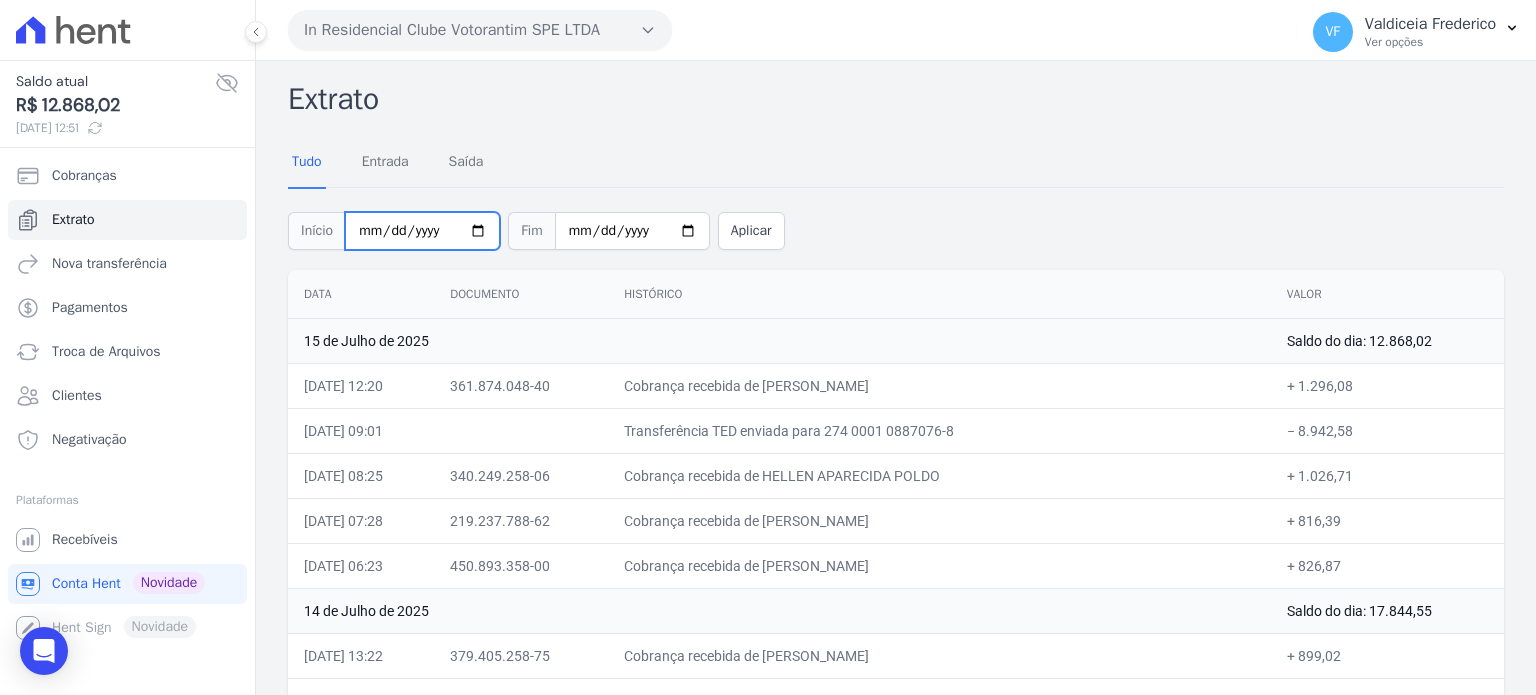 click on "2025-07-01" at bounding box center (422, 231) 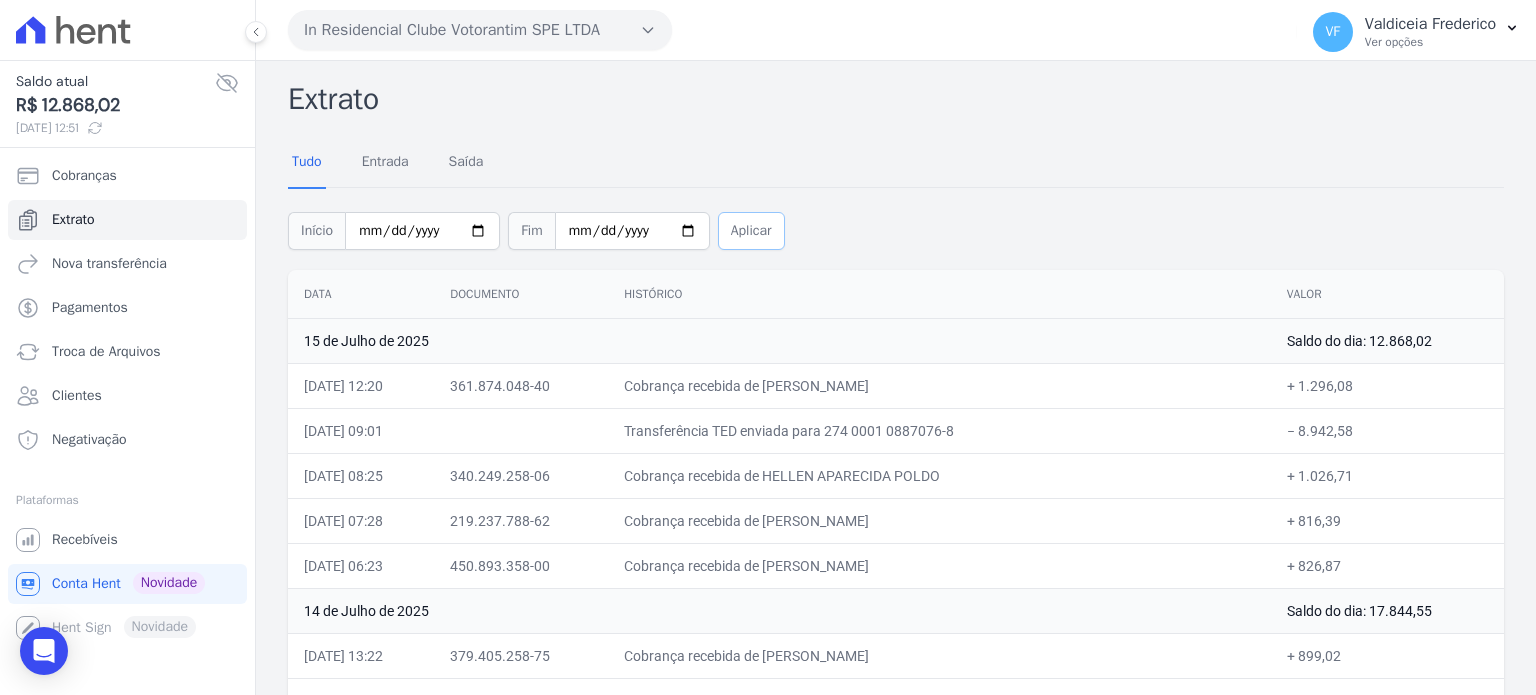 click on "Aplicar" at bounding box center (751, 231) 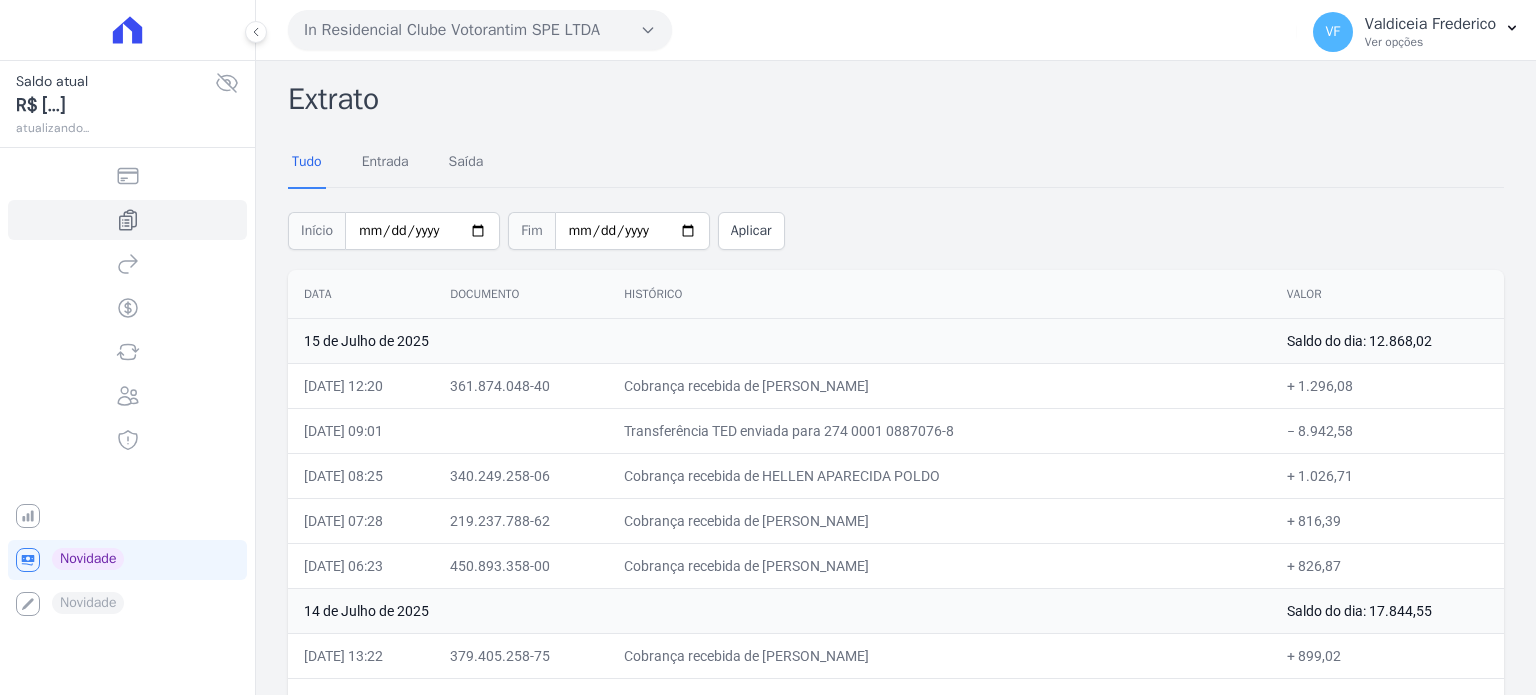 scroll, scrollTop: 0, scrollLeft: 0, axis: both 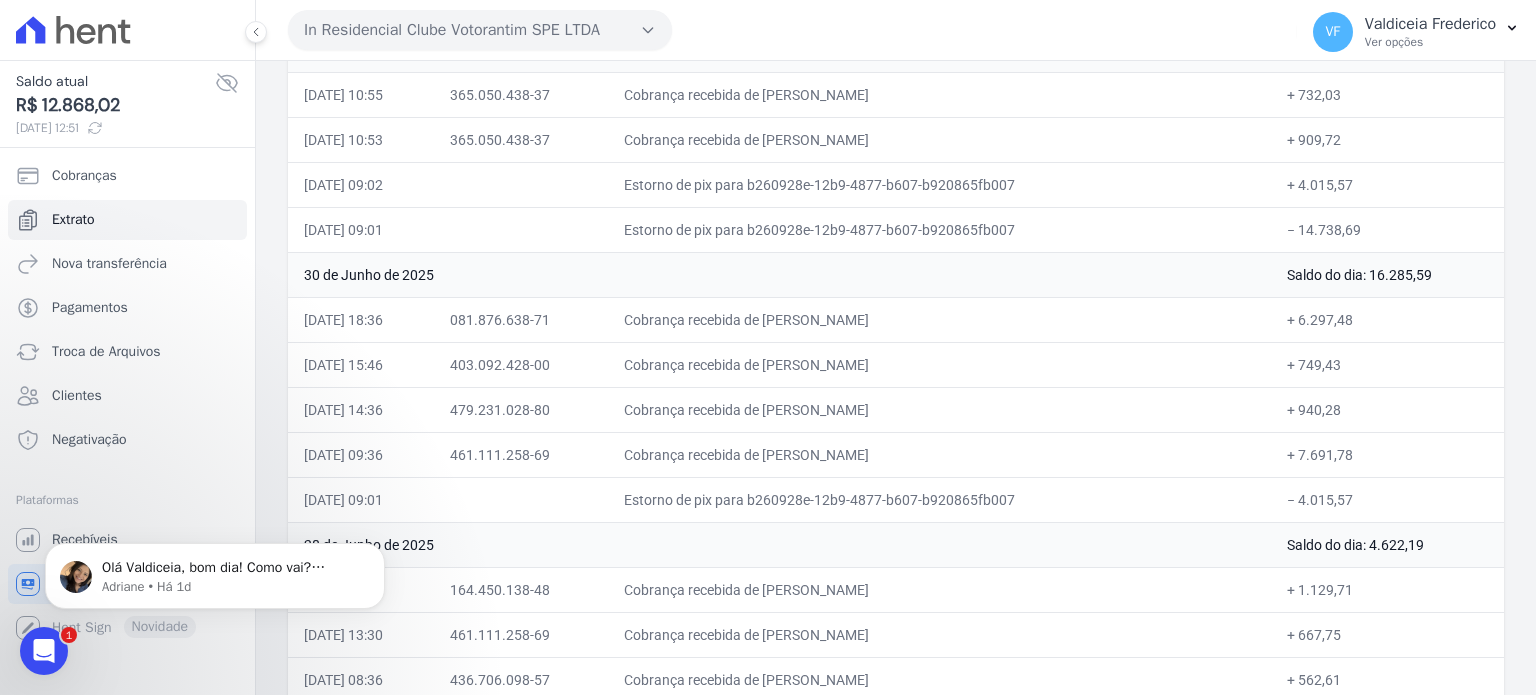 click on "+
940,28" at bounding box center (1387, 409) 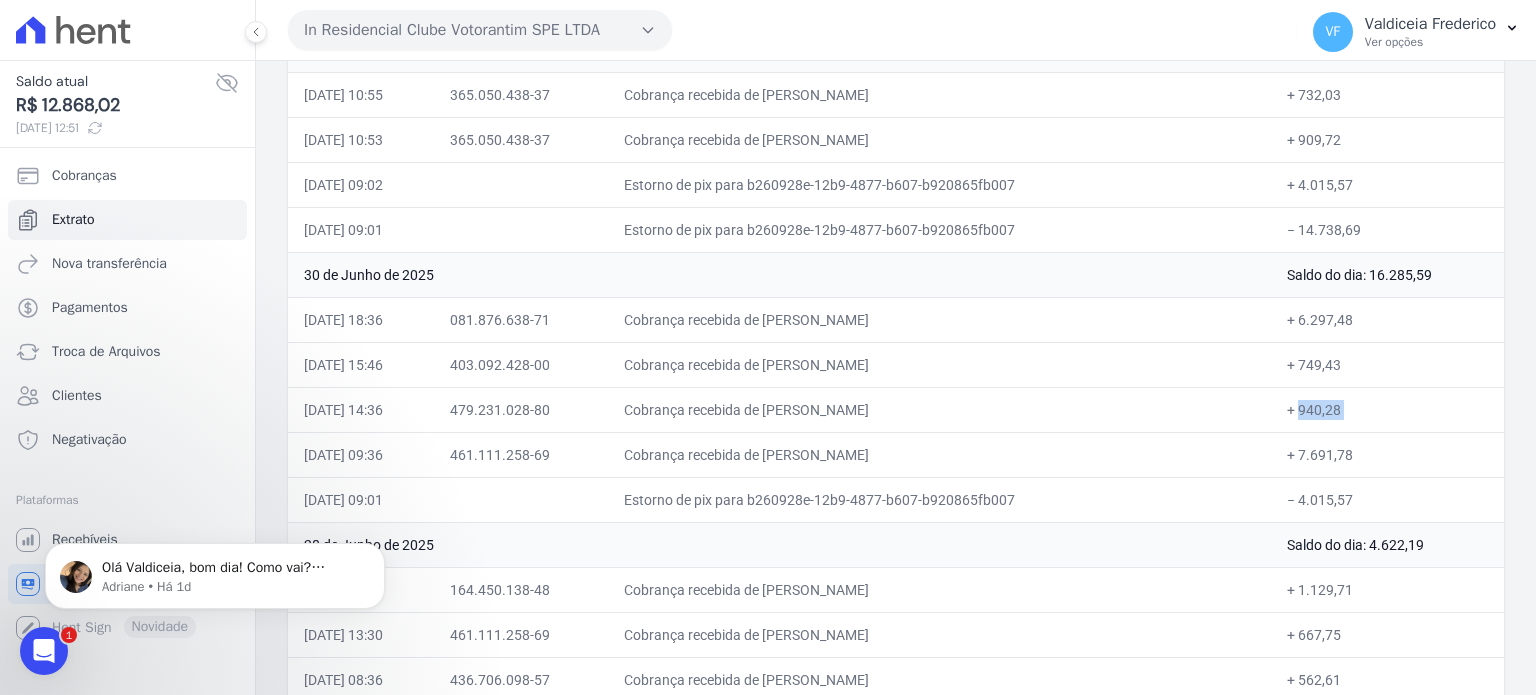 click on "+
940,28" at bounding box center (1387, 409) 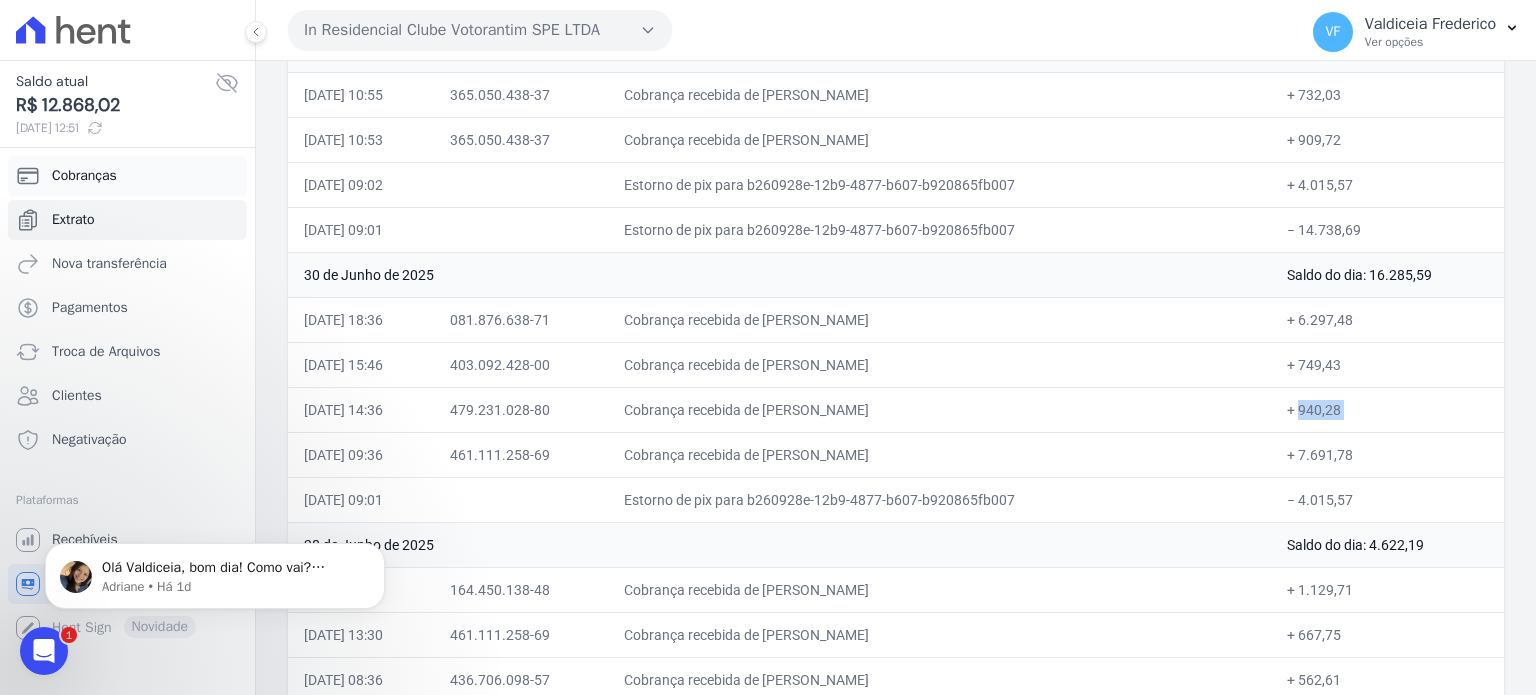 click on "Cobranças" at bounding box center [84, 176] 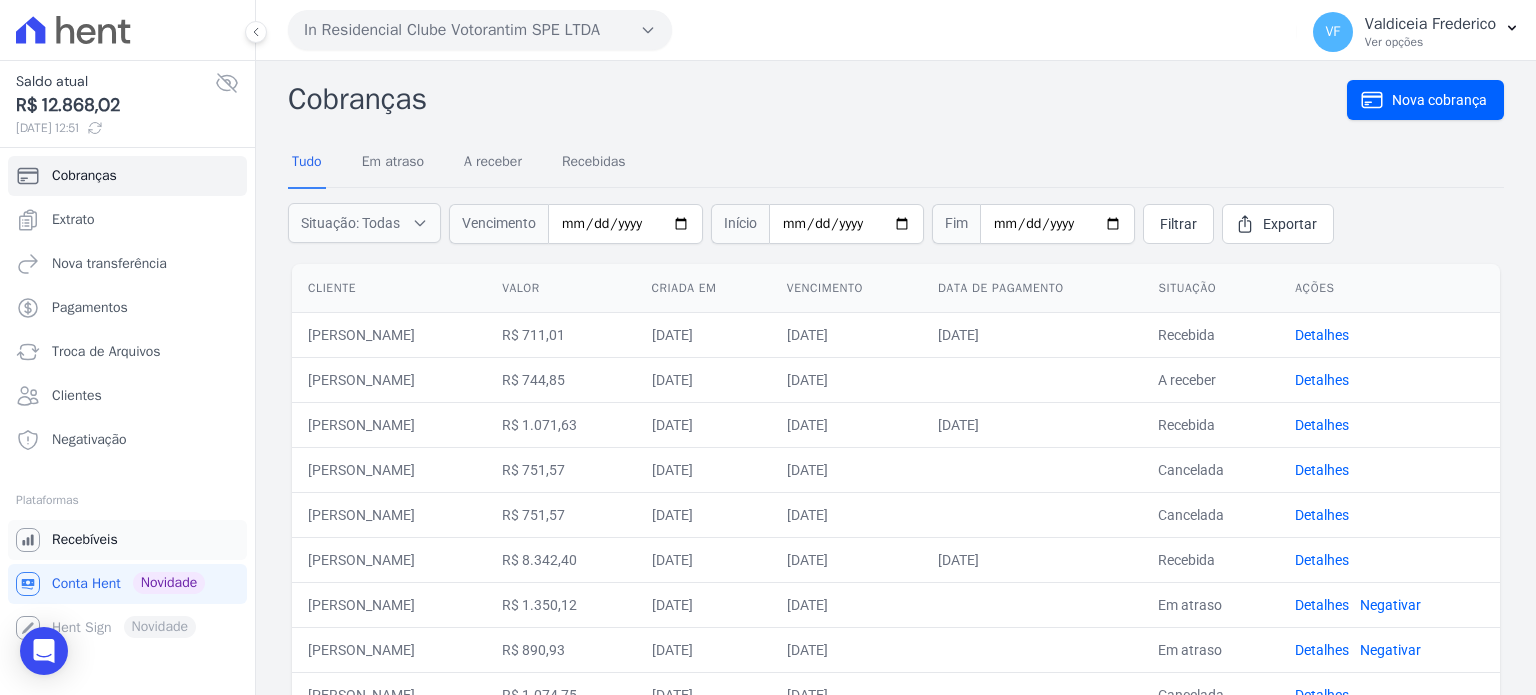 click on "Recebíveis" at bounding box center [85, 540] 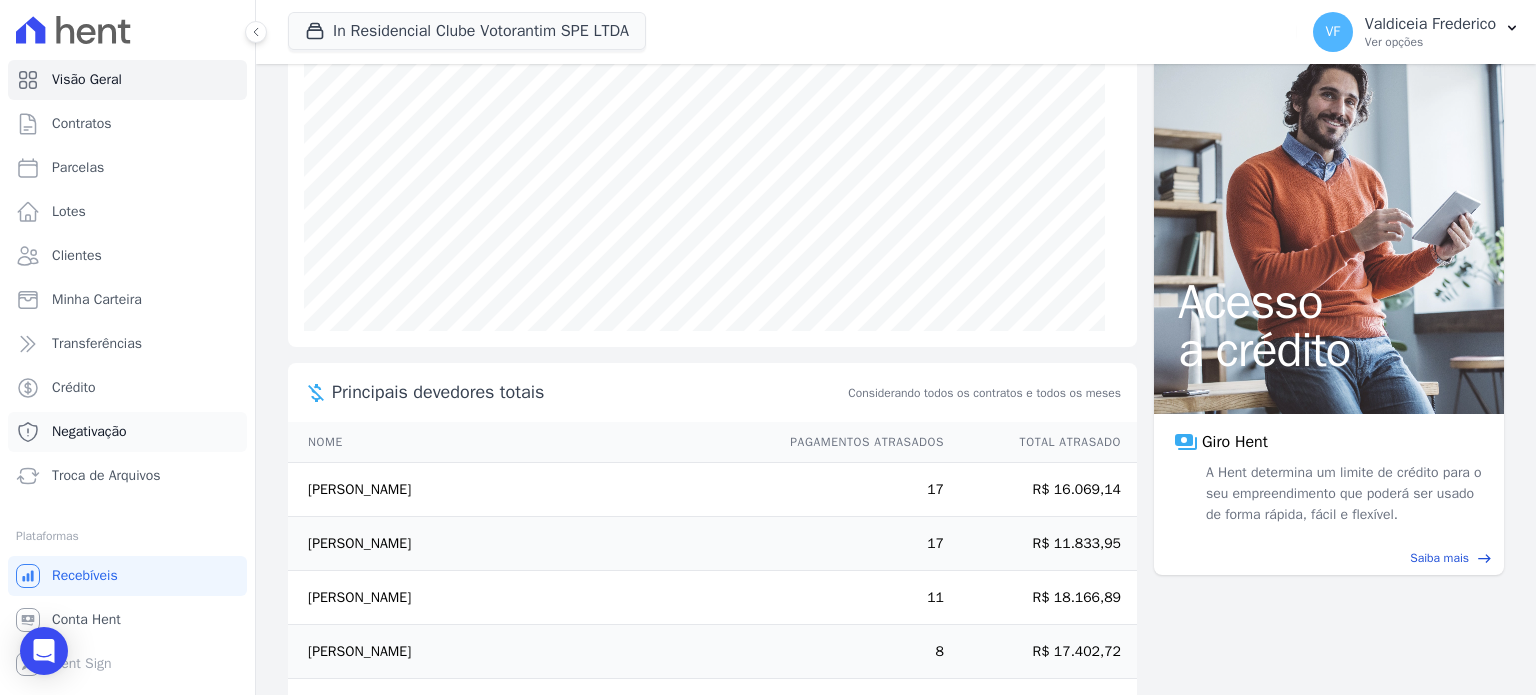 scroll, scrollTop: 24, scrollLeft: 0, axis: vertical 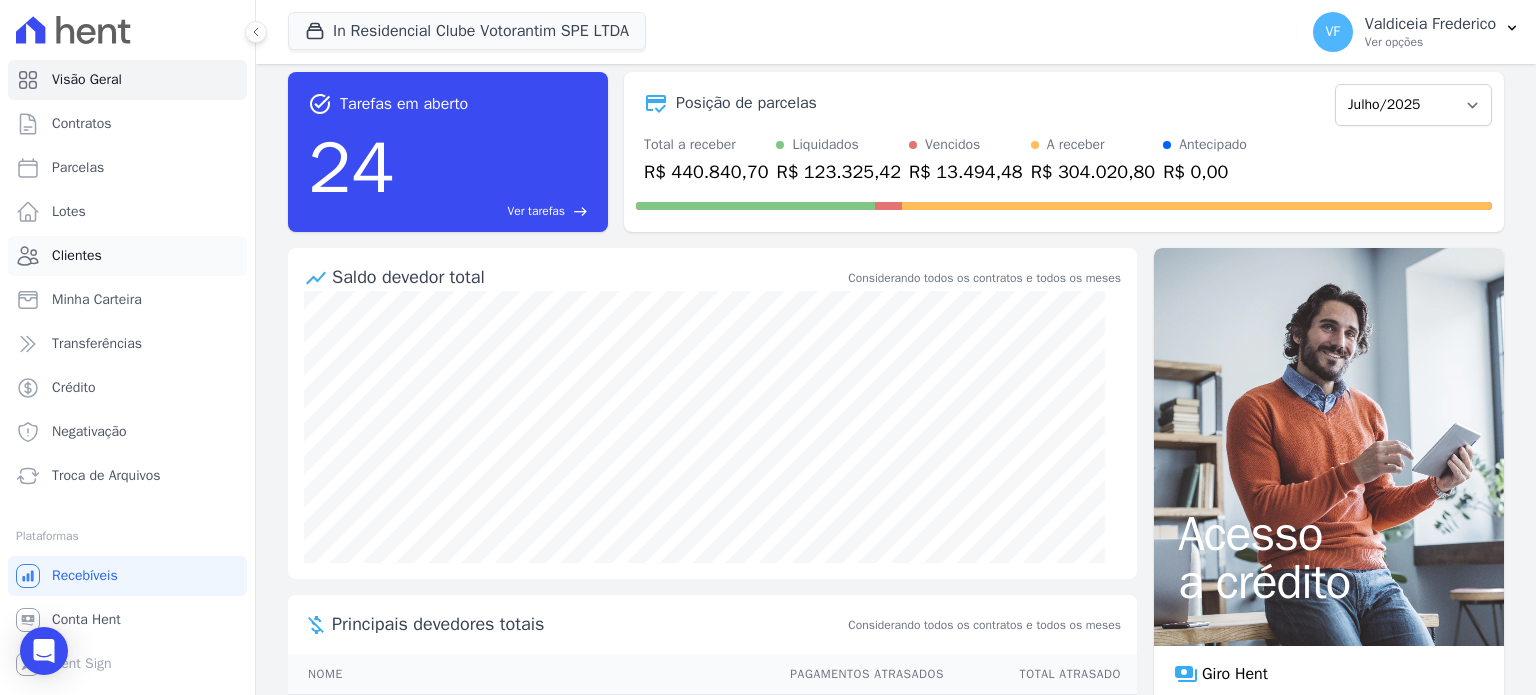 click on "Clientes" at bounding box center (77, 256) 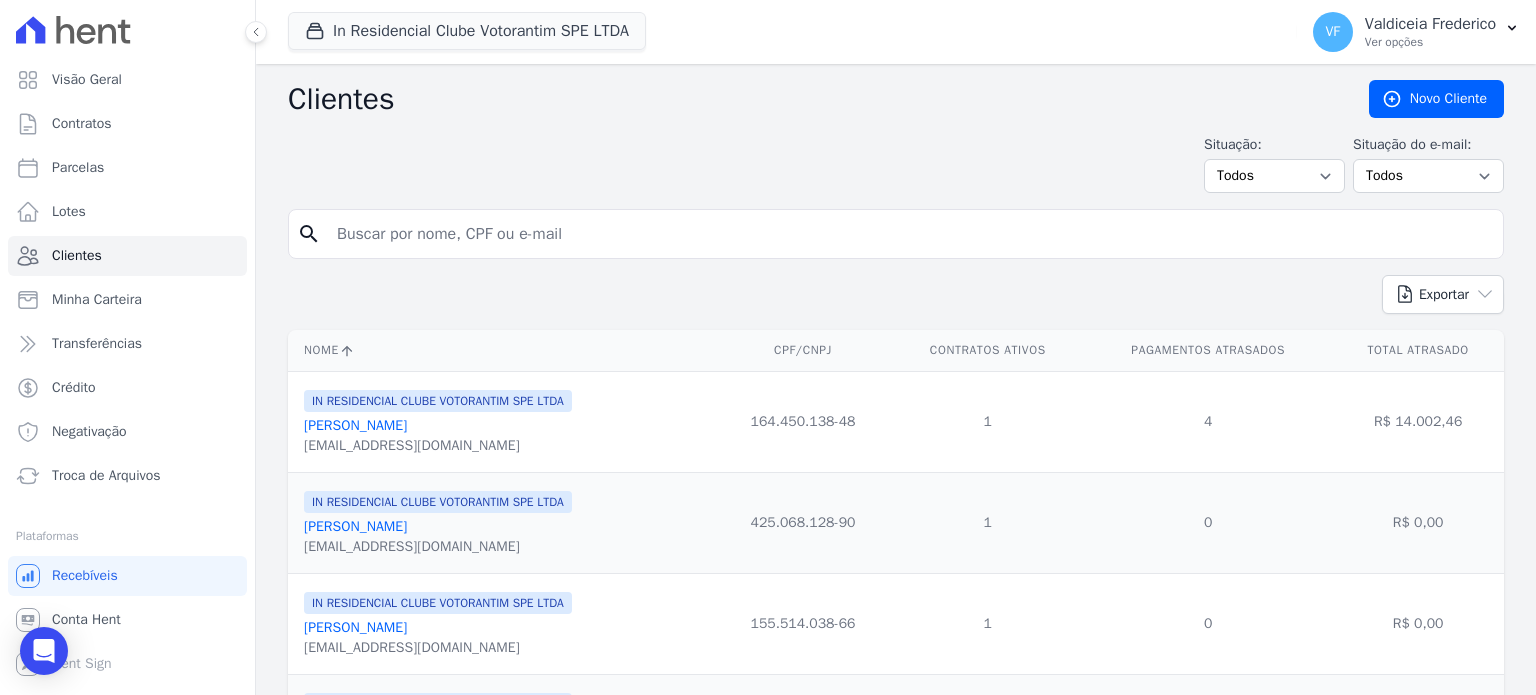click at bounding box center (910, 234) 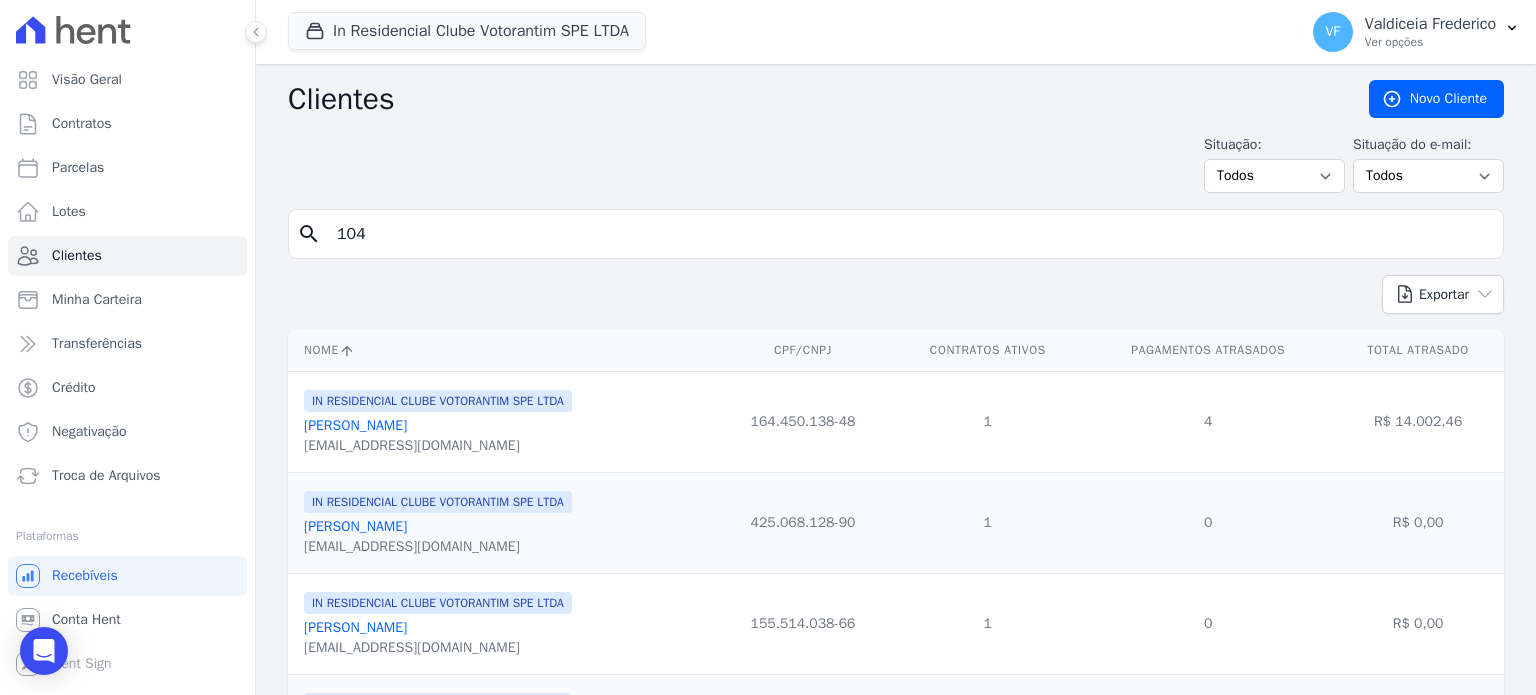 type on "104" 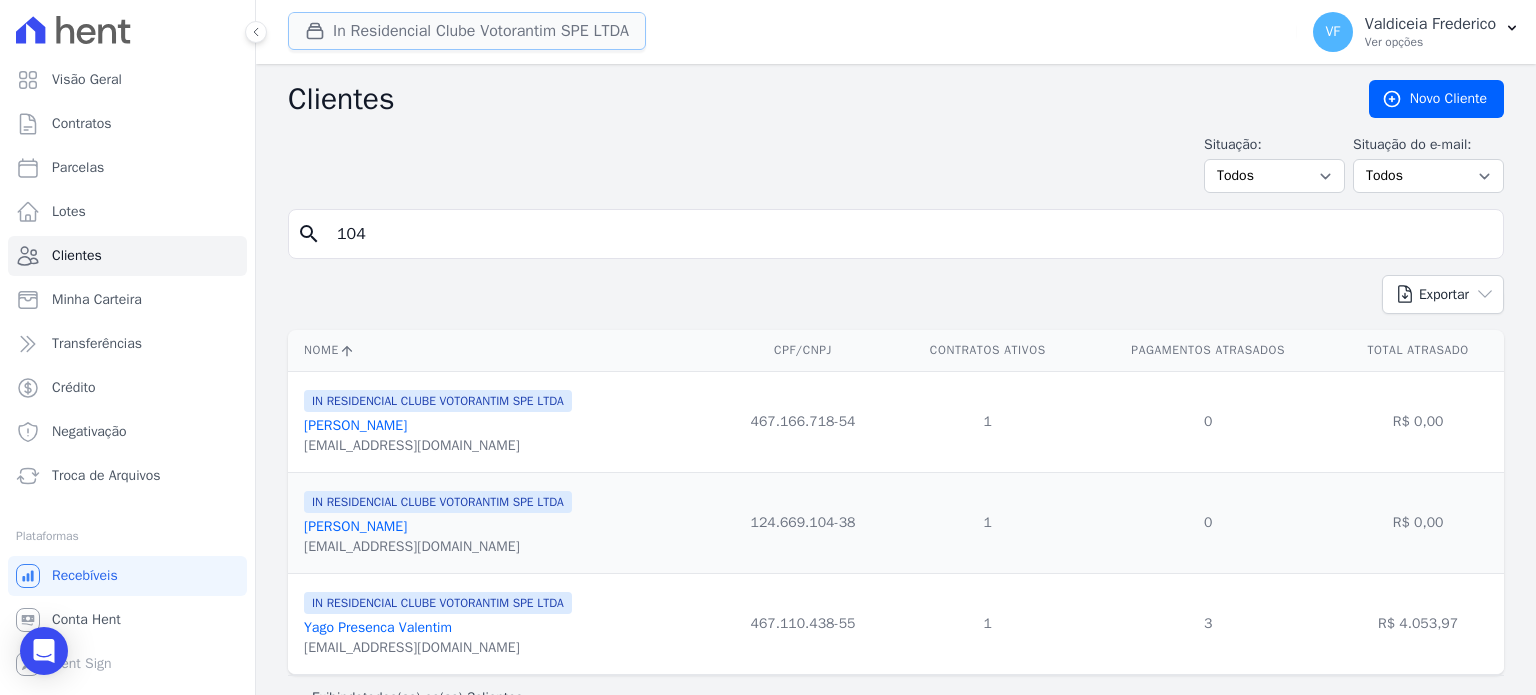 click on "In Residencial Clube Votorantim SPE LTDA" at bounding box center [467, 31] 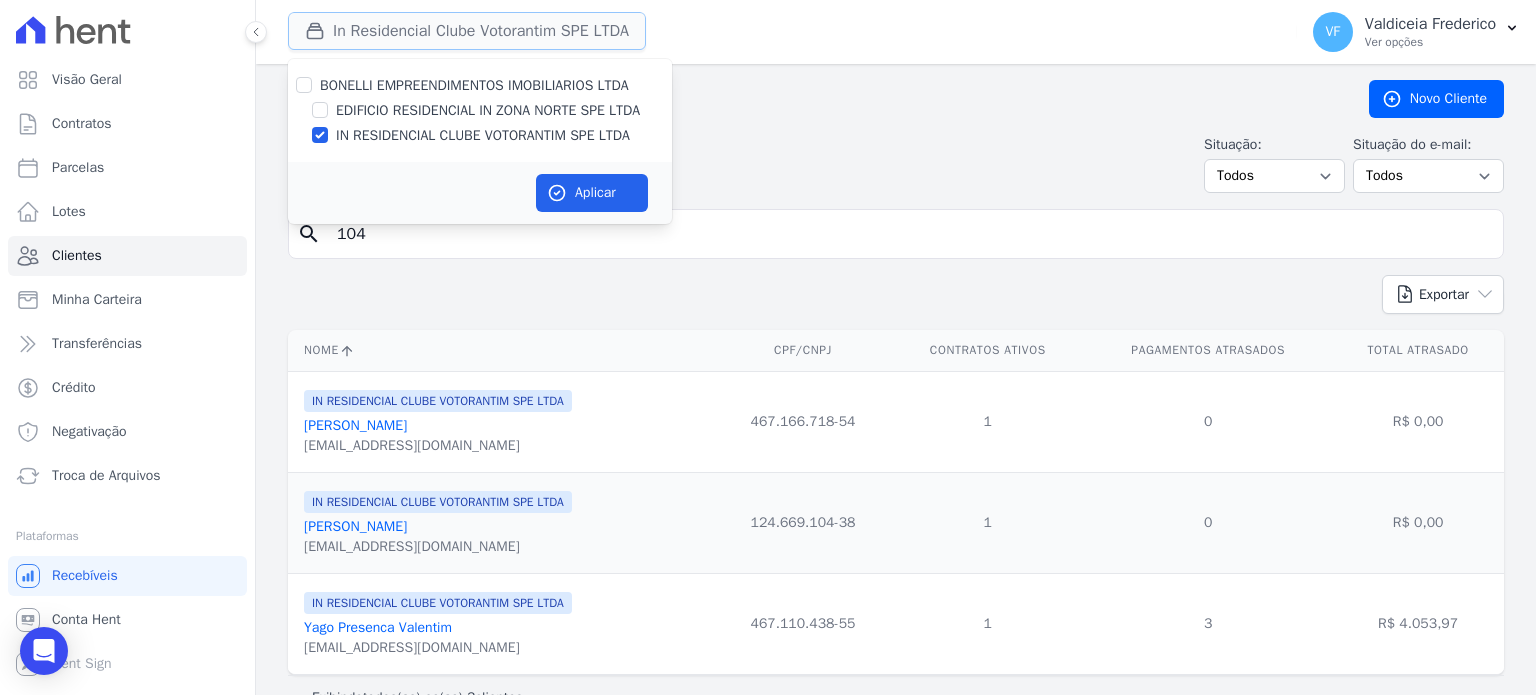 click on "In Residencial Clube Votorantim SPE LTDA" at bounding box center (467, 31) 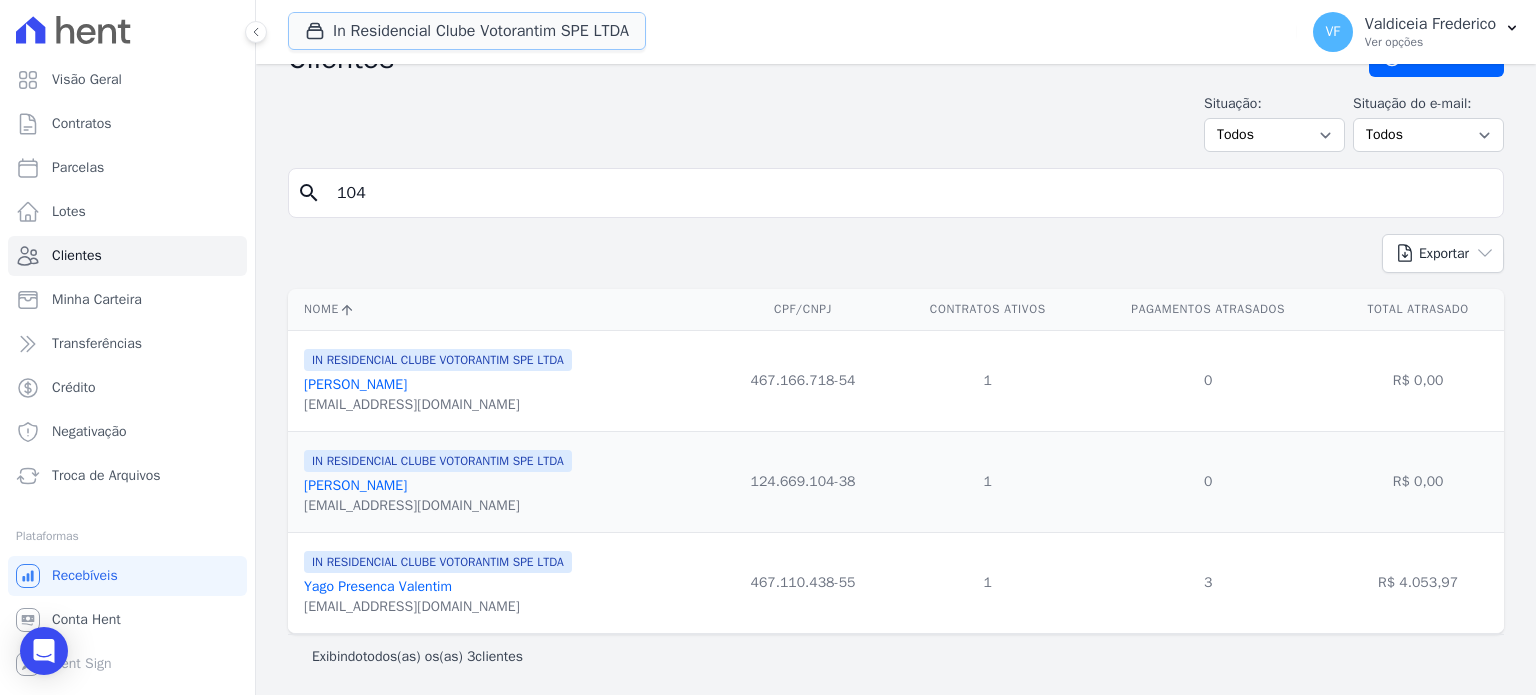 scroll, scrollTop: 0, scrollLeft: 0, axis: both 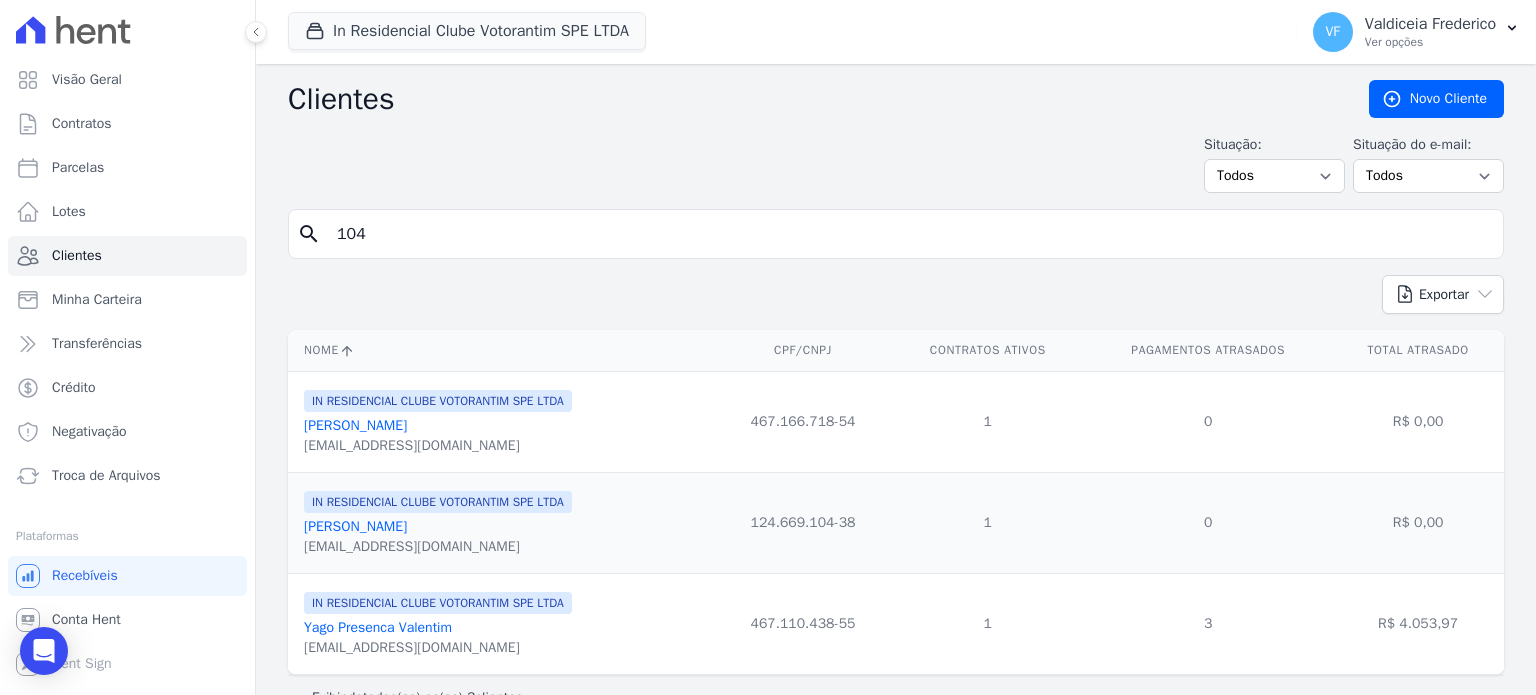 click on "104" at bounding box center [910, 234] 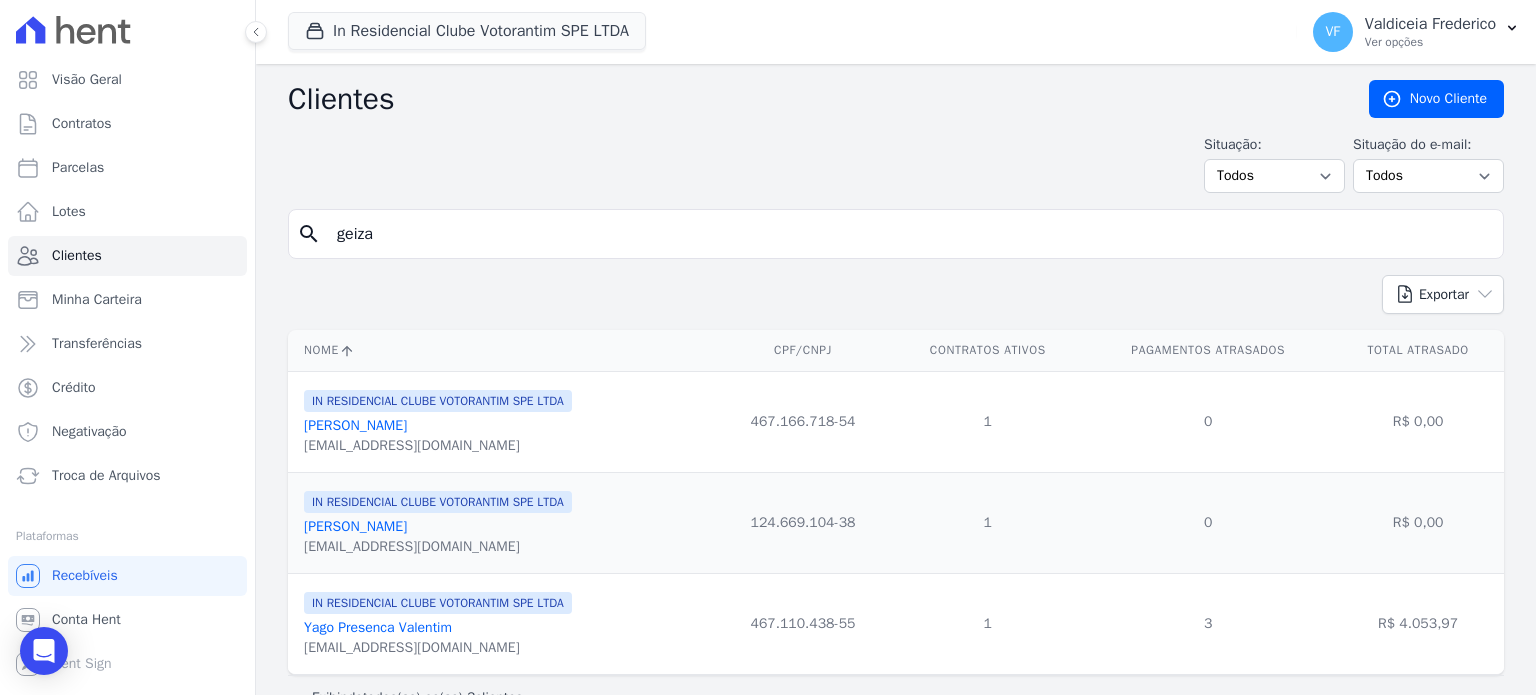 type on "geiza" 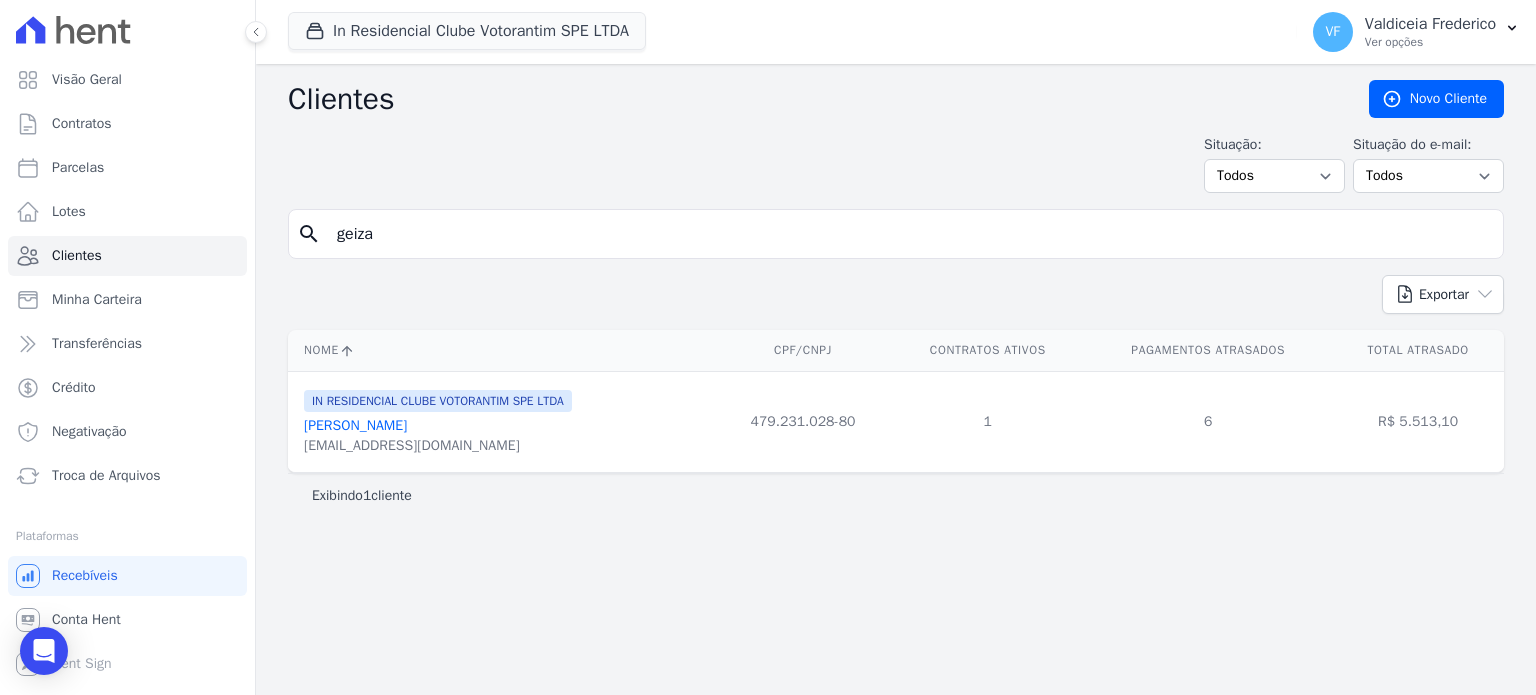 drag, startPoint x: 409, startPoint y: 397, endPoint x: 371, endPoint y: 427, distance: 48.414875 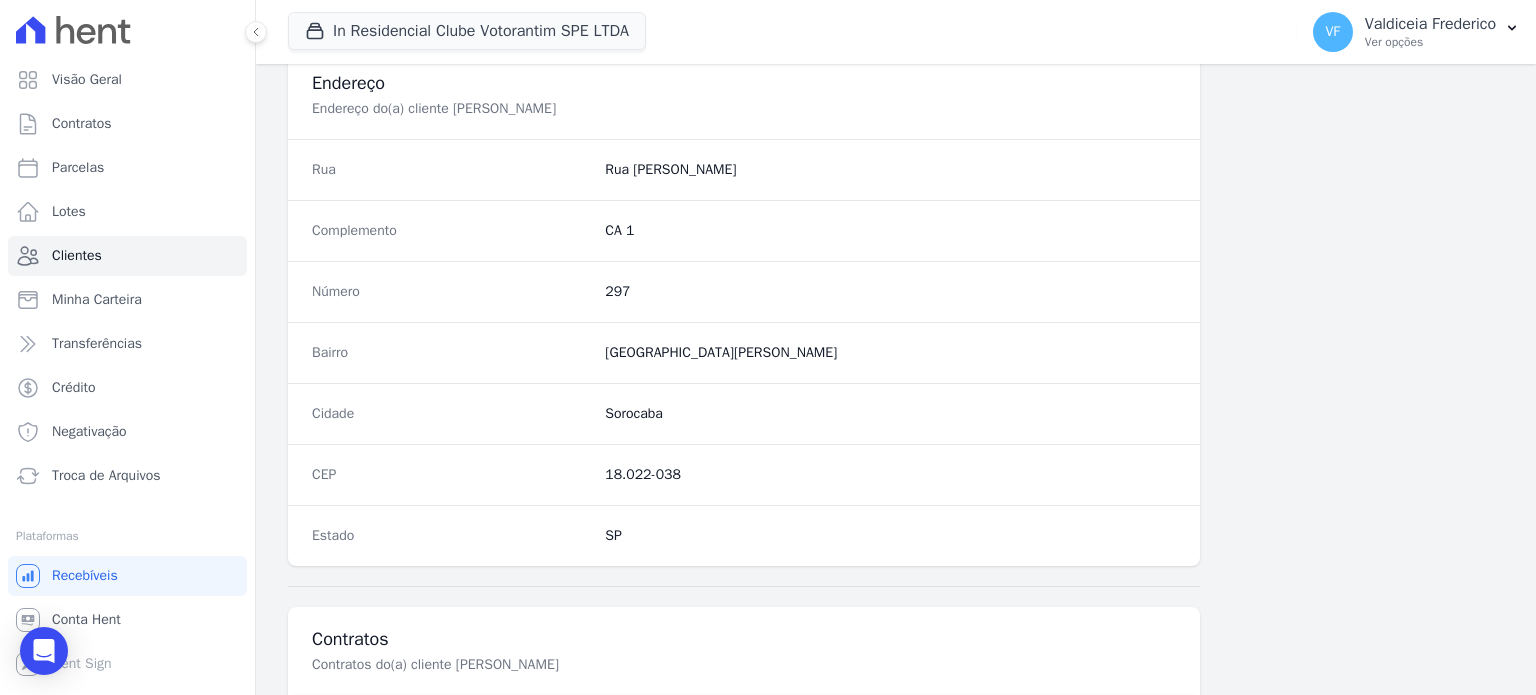 scroll, scrollTop: 1169, scrollLeft: 0, axis: vertical 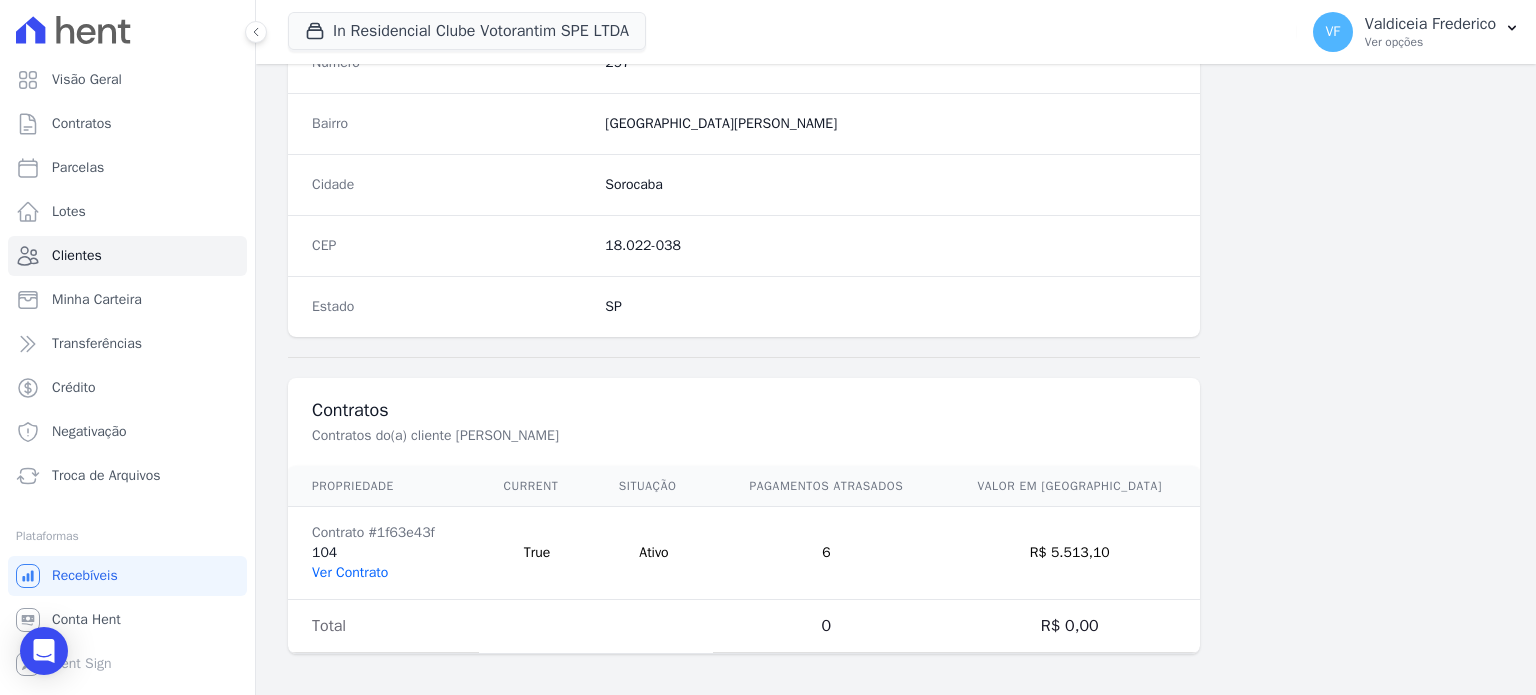 click on "Ver Contrato" at bounding box center [350, 572] 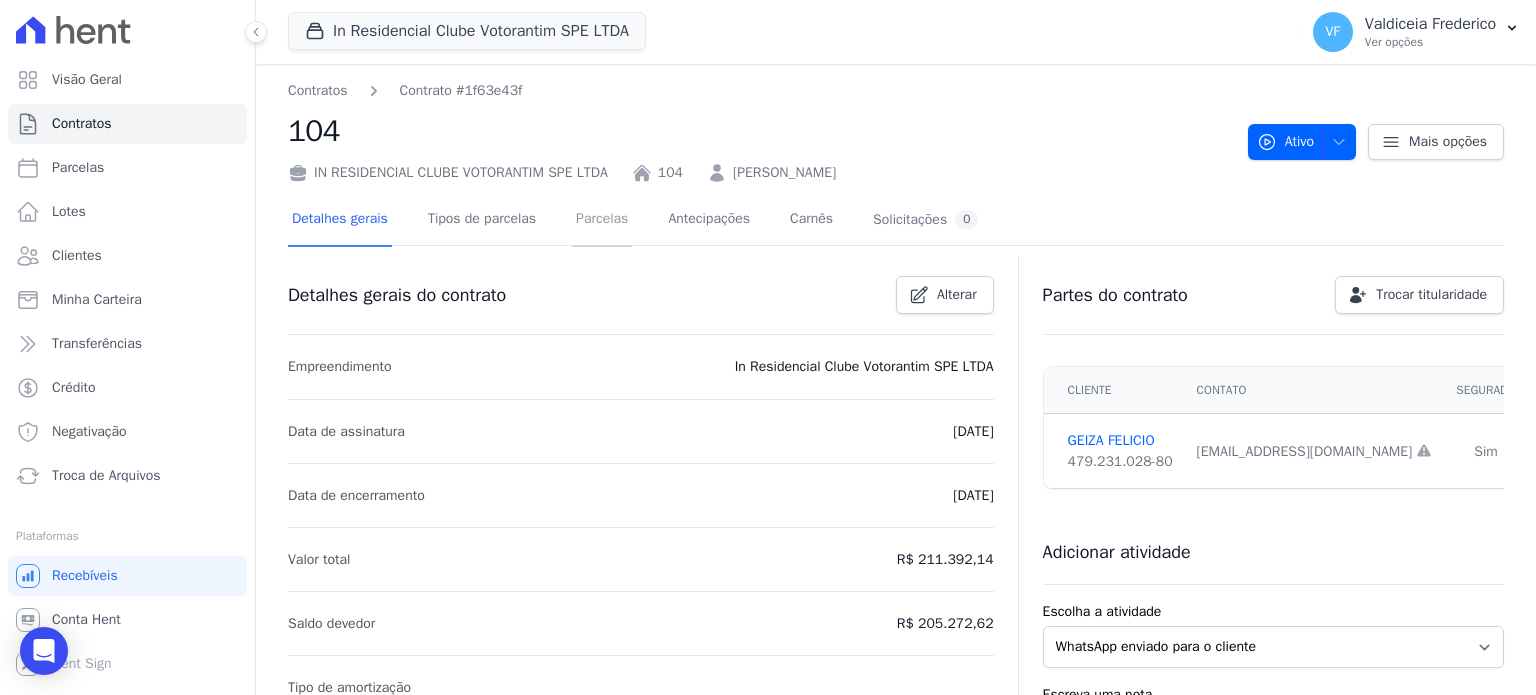 click on "Parcelas" at bounding box center (602, 220) 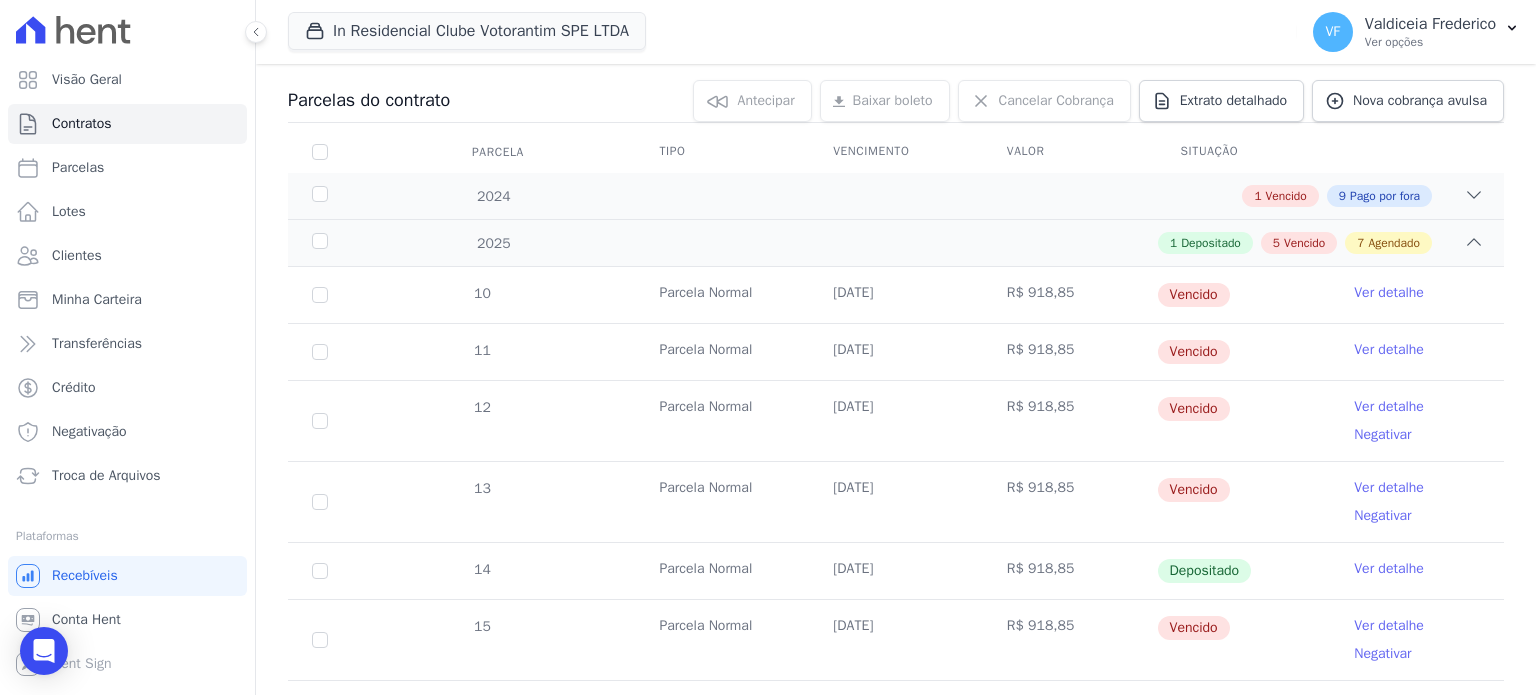 scroll, scrollTop: 200, scrollLeft: 0, axis: vertical 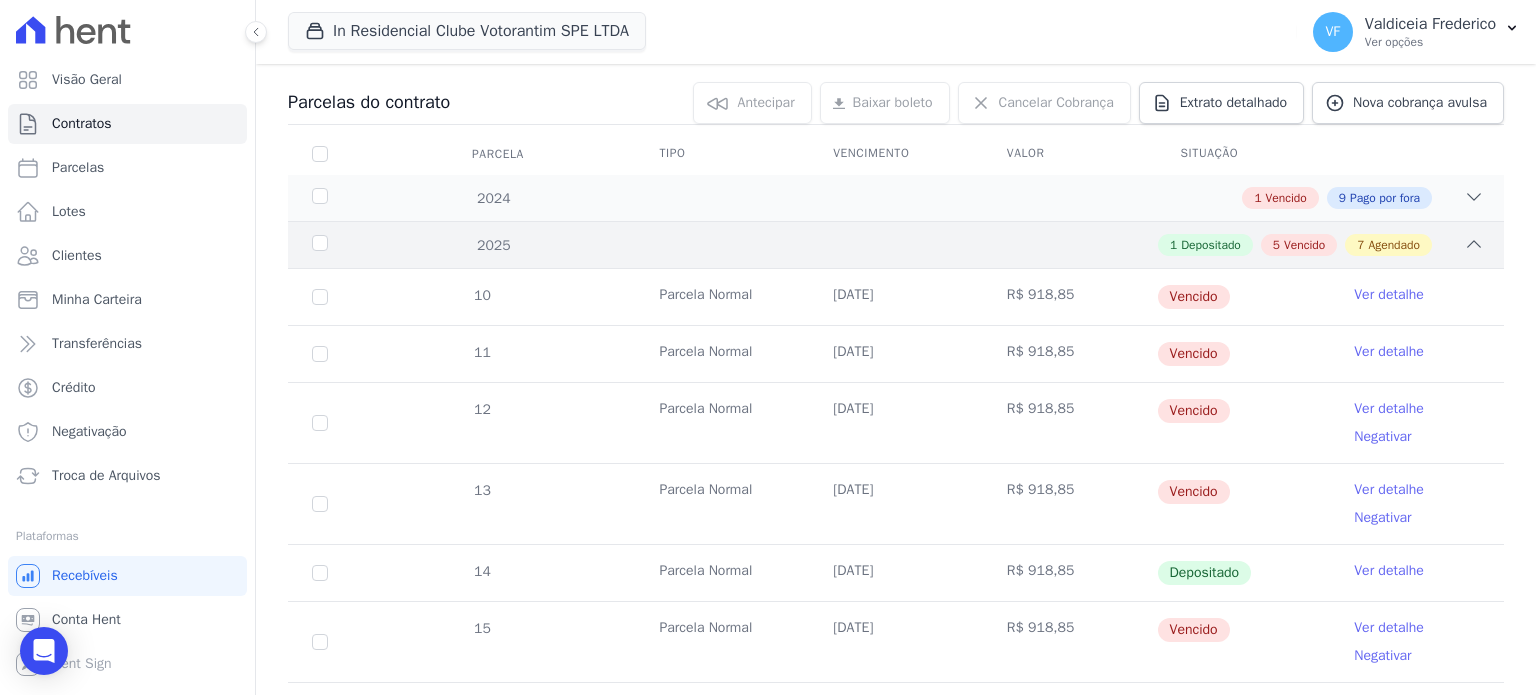 click on "Vencido" at bounding box center (1304, 245) 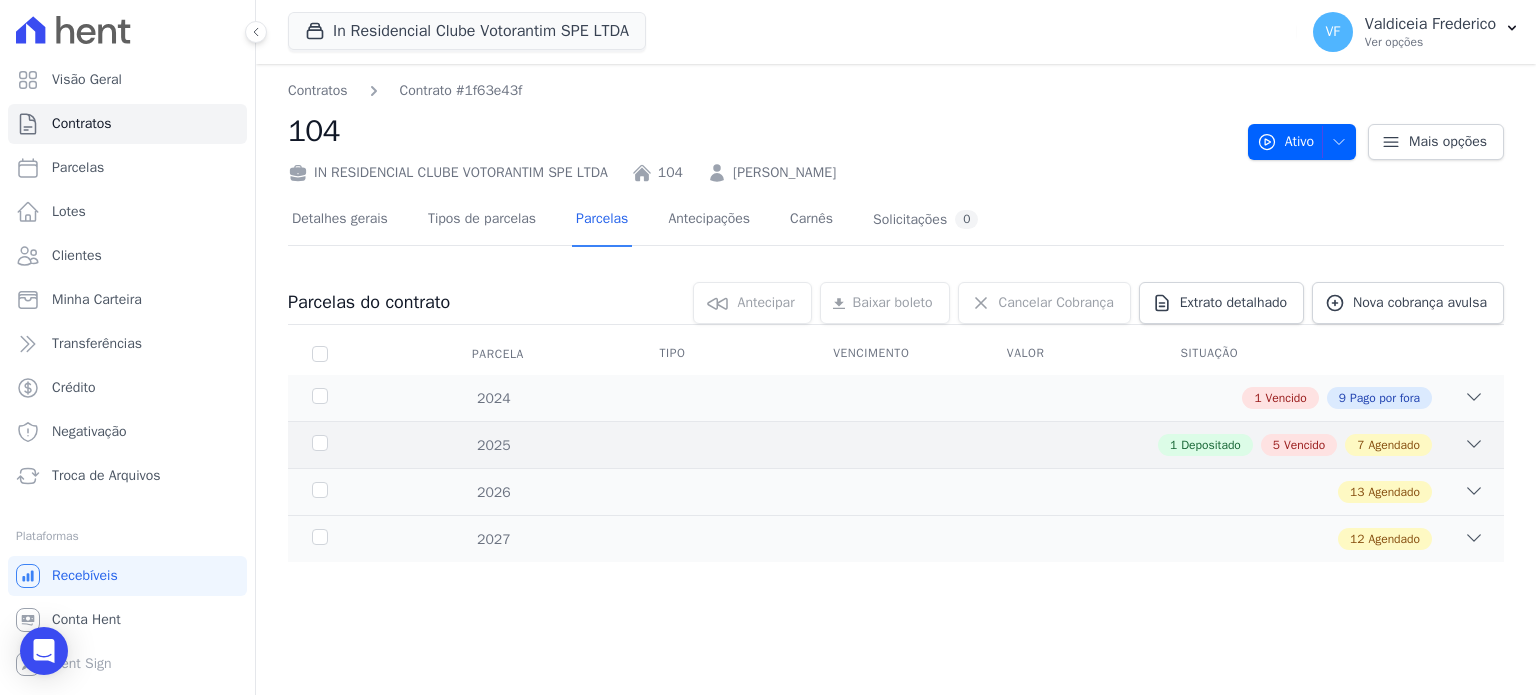 scroll, scrollTop: 0, scrollLeft: 0, axis: both 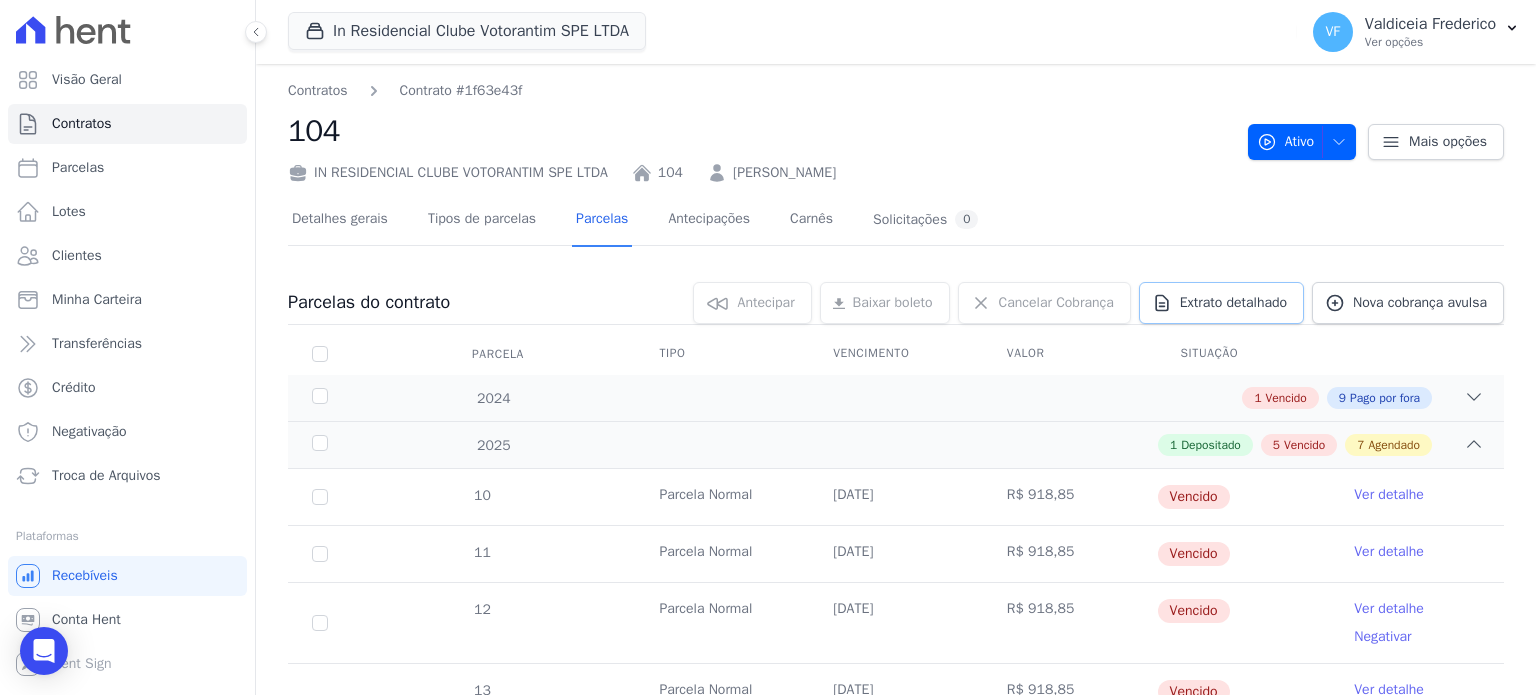click on "Extrato detalhado" at bounding box center [1233, 303] 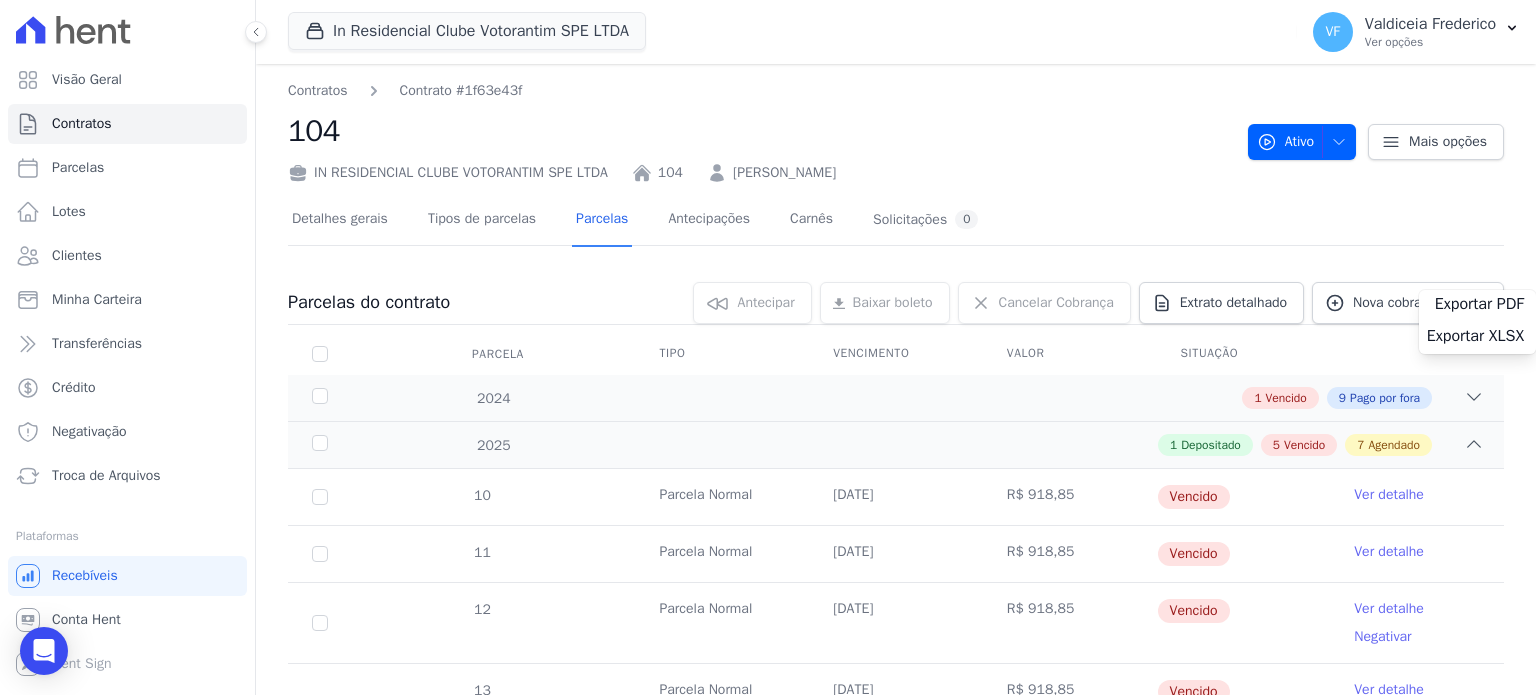 click on "Exportar PDF" at bounding box center [1479, 304] 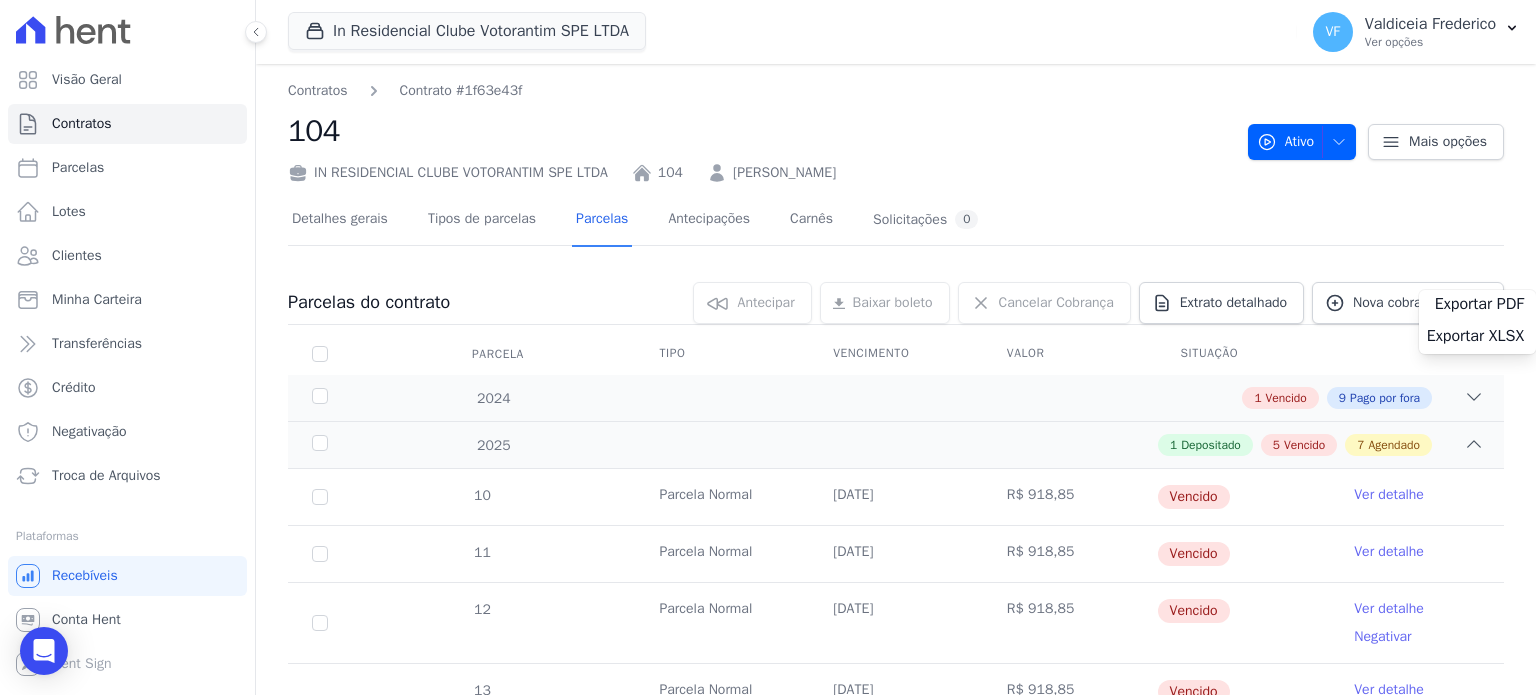click on "Exportar PDF" at bounding box center (1477, 306) 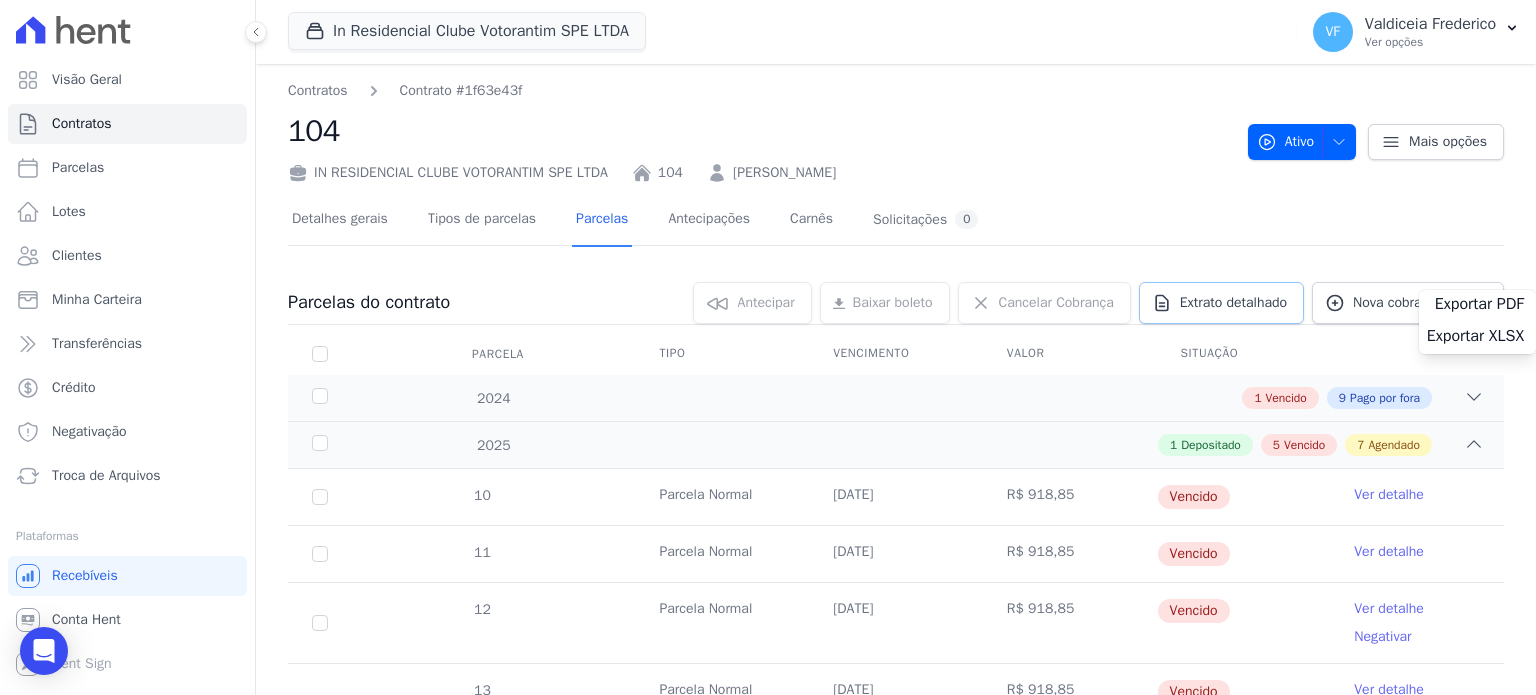 click on "Extrato detalhado" at bounding box center [1221, 303] 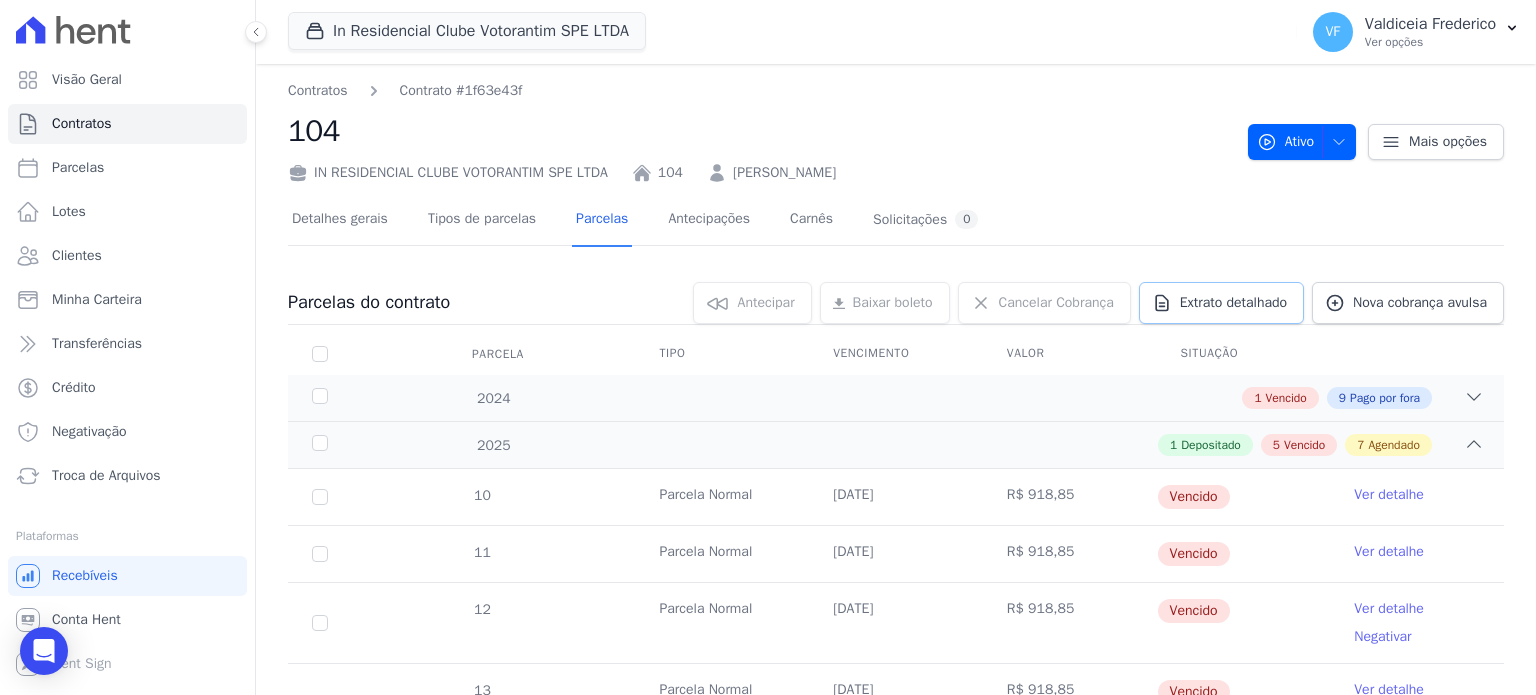 click on "Extrato detalhado" at bounding box center [1233, 303] 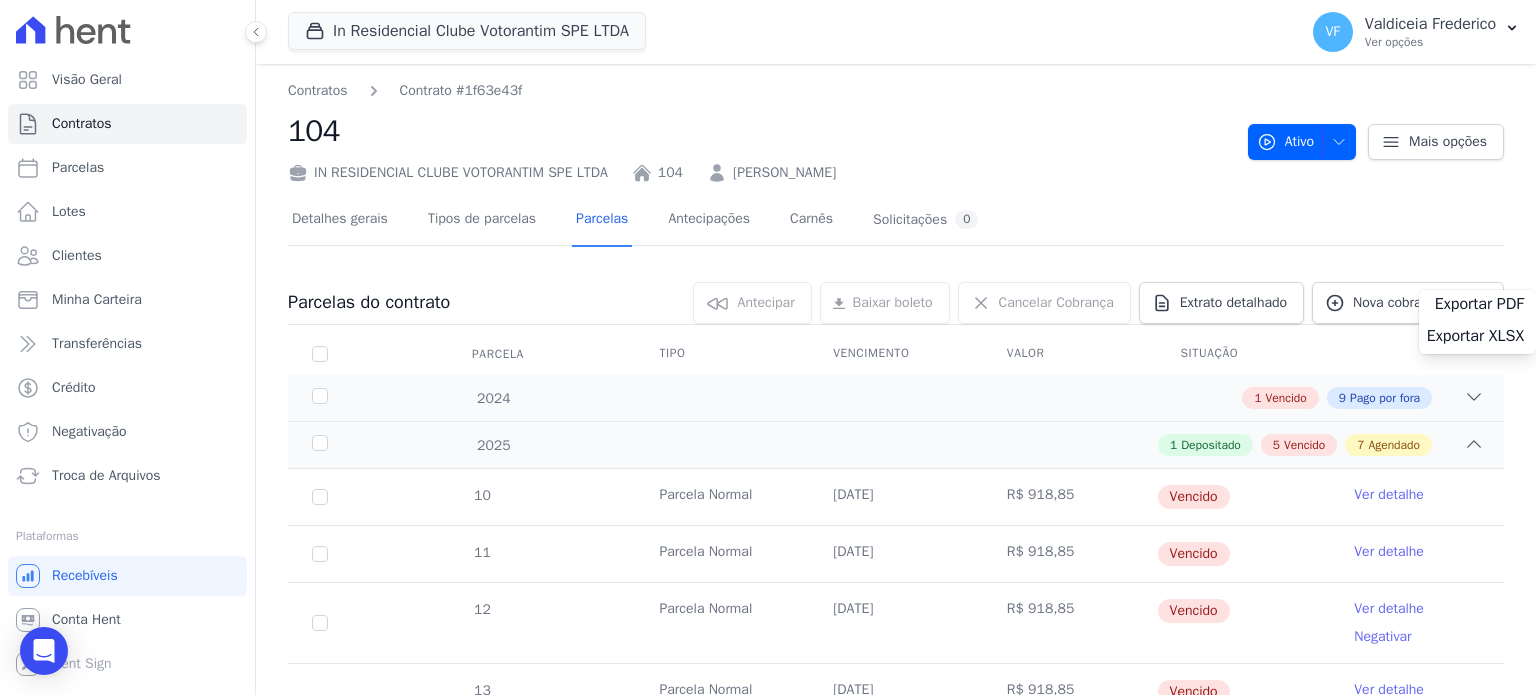 click on "Exportar PDF" at bounding box center [1477, 306] 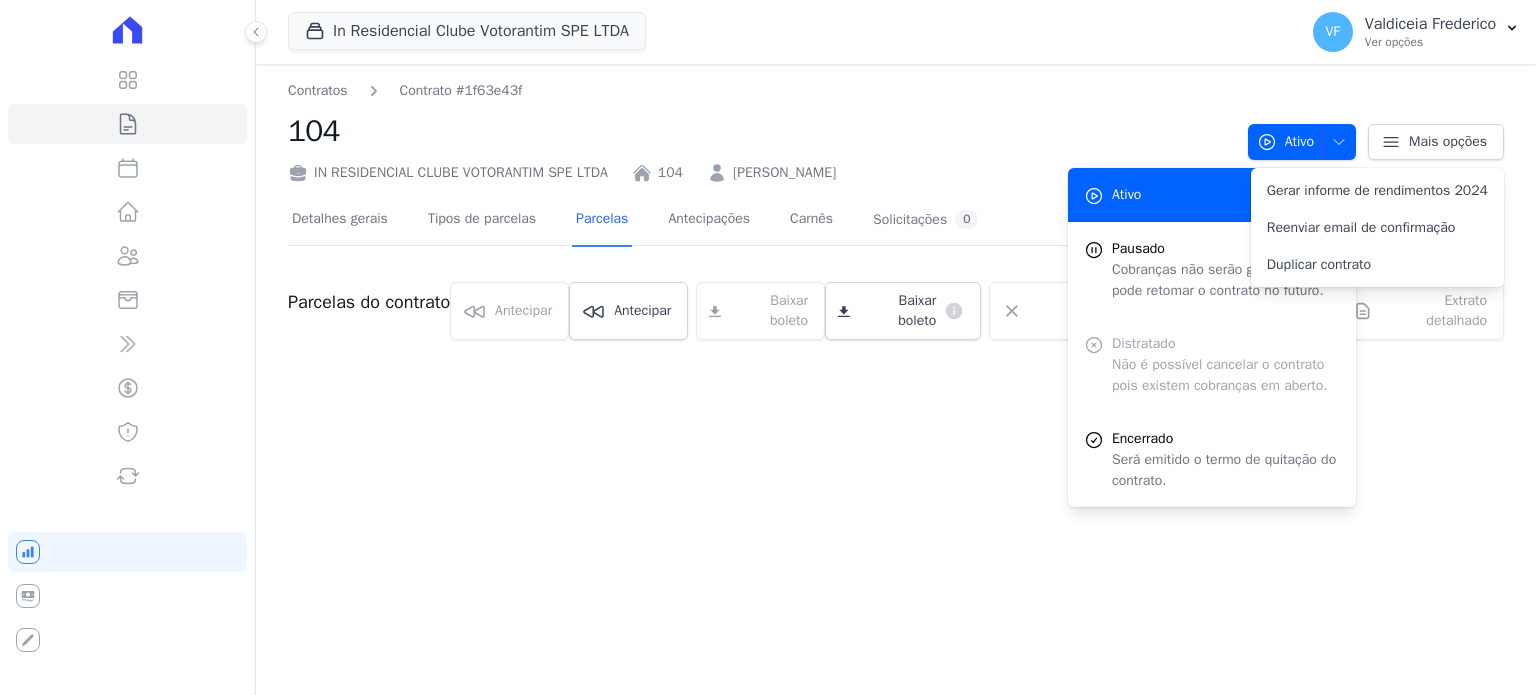 scroll, scrollTop: 0, scrollLeft: 0, axis: both 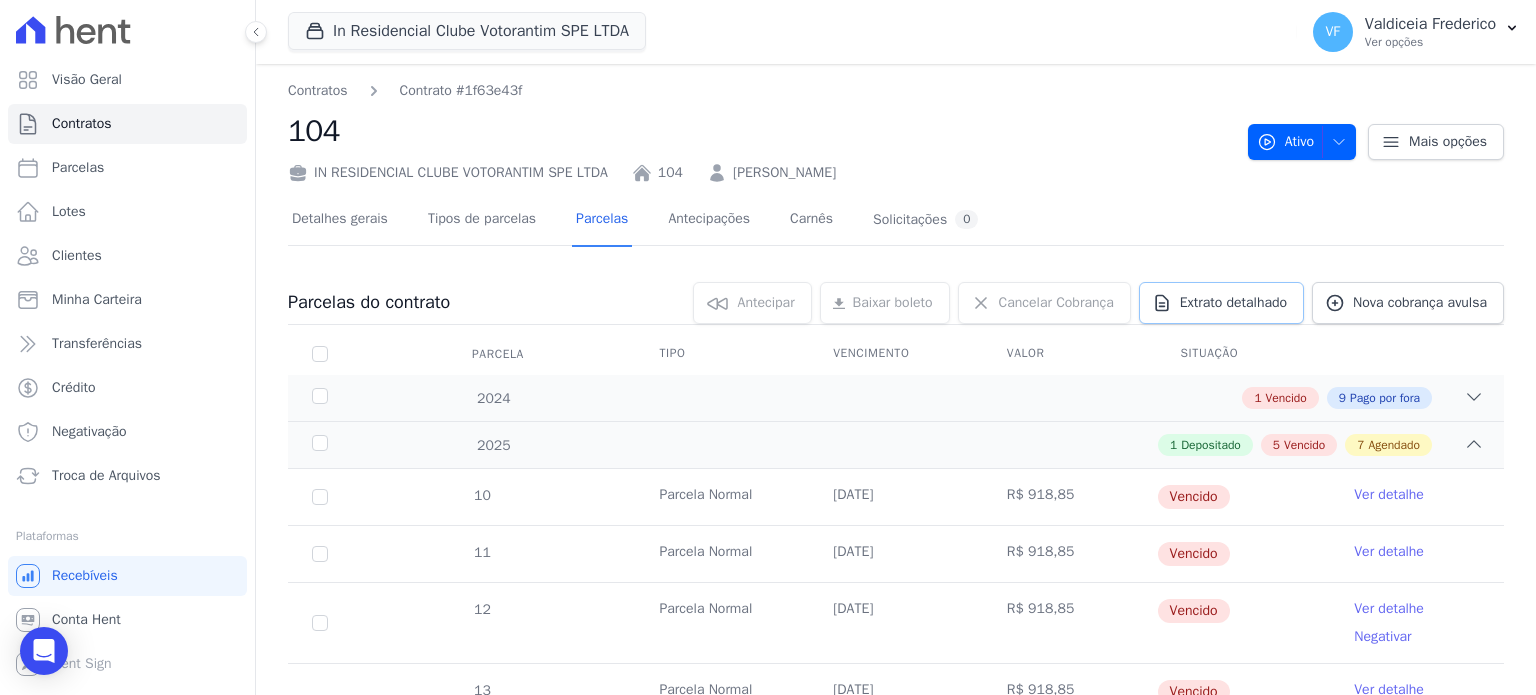click on "Extrato detalhado" at bounding box center (1233, 303) 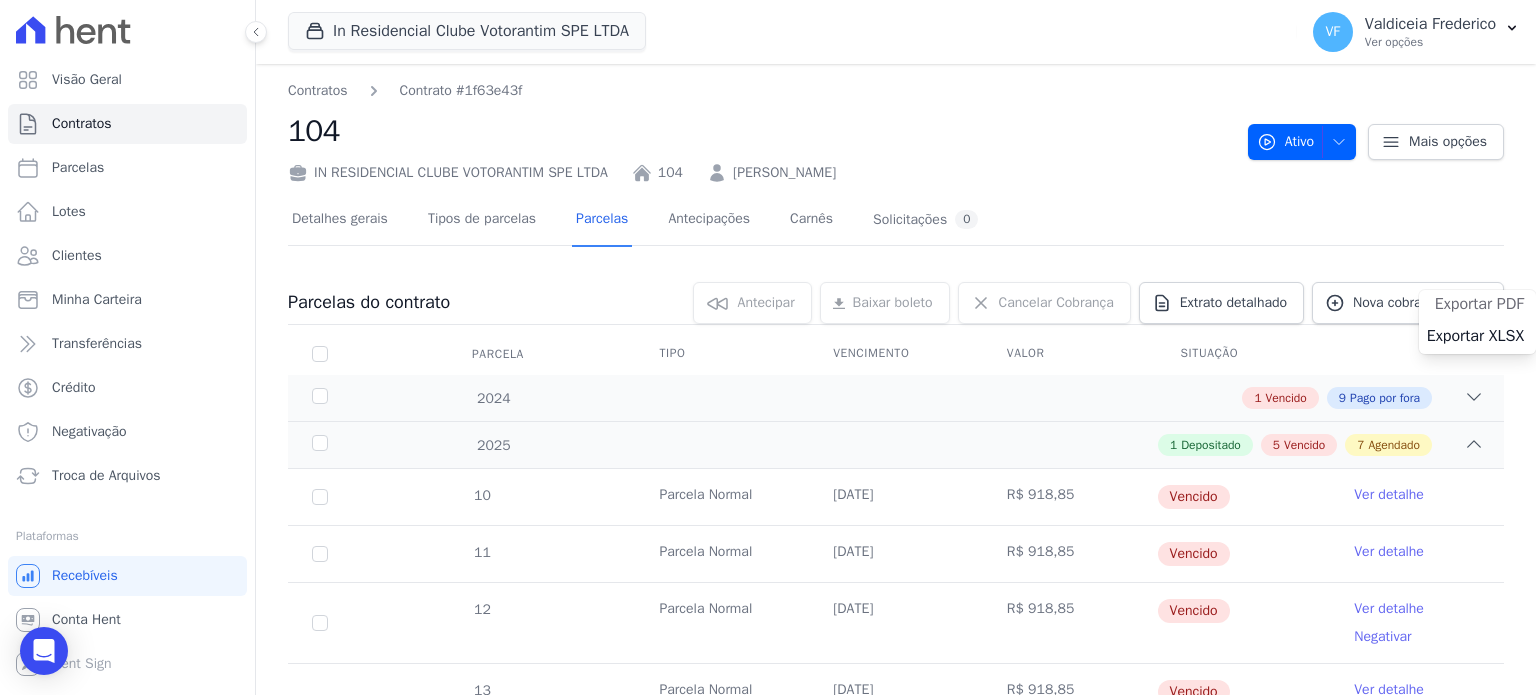 click on "Exportar PDF" at bounding box center (1479, 304) 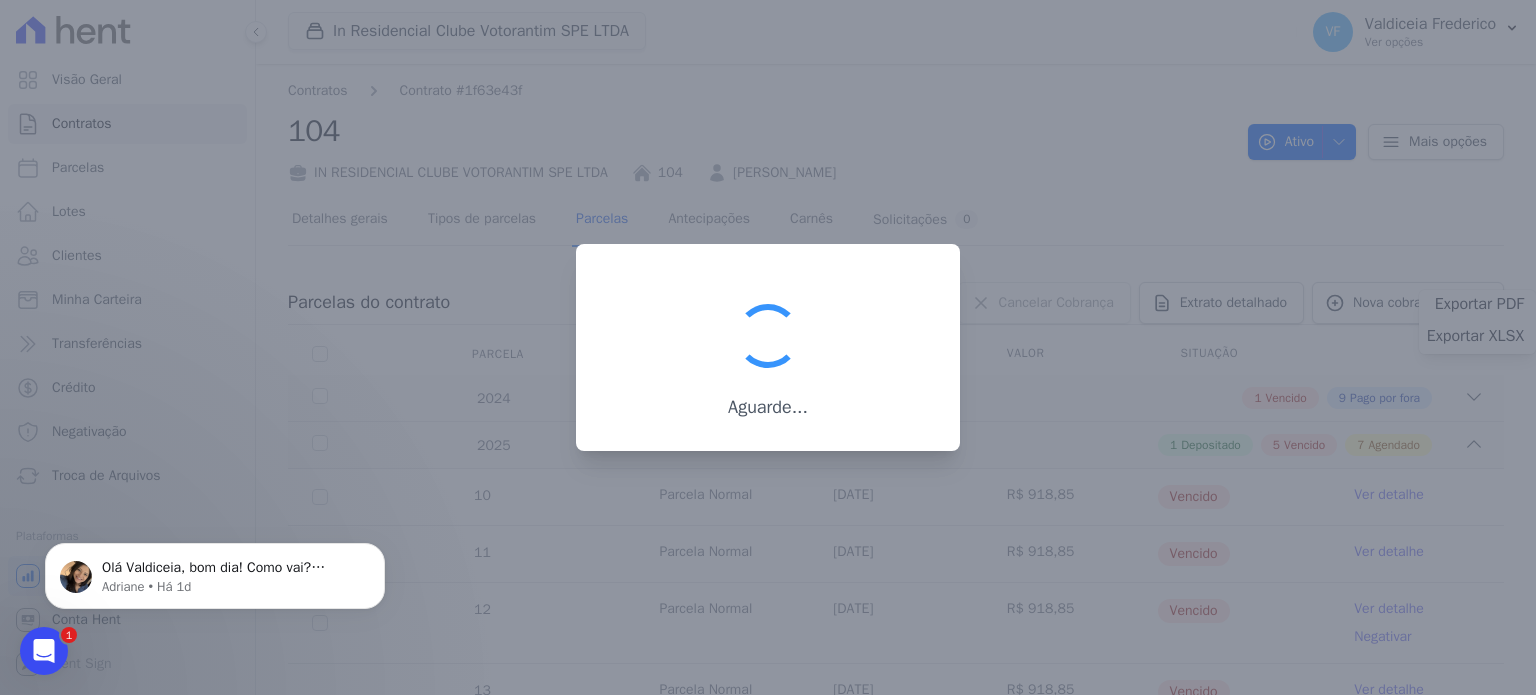 scroll, scrollTop: 0, scrollLeft: 0, axis: both 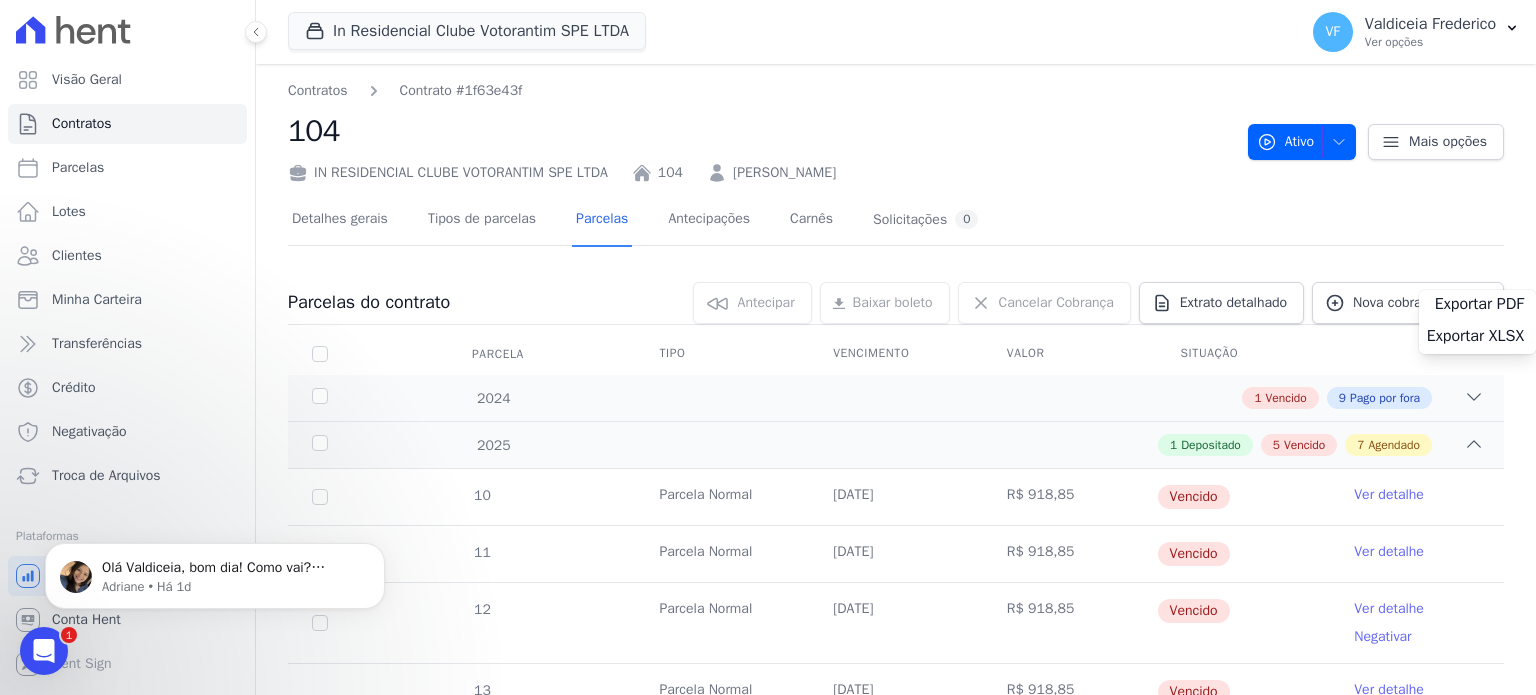 click on "IN RESIDENCIAL CLUBE VOTORANTIM SPE LTDA
104
GEIZA ROCHA FELICIO" at bounding box center (760, 168) 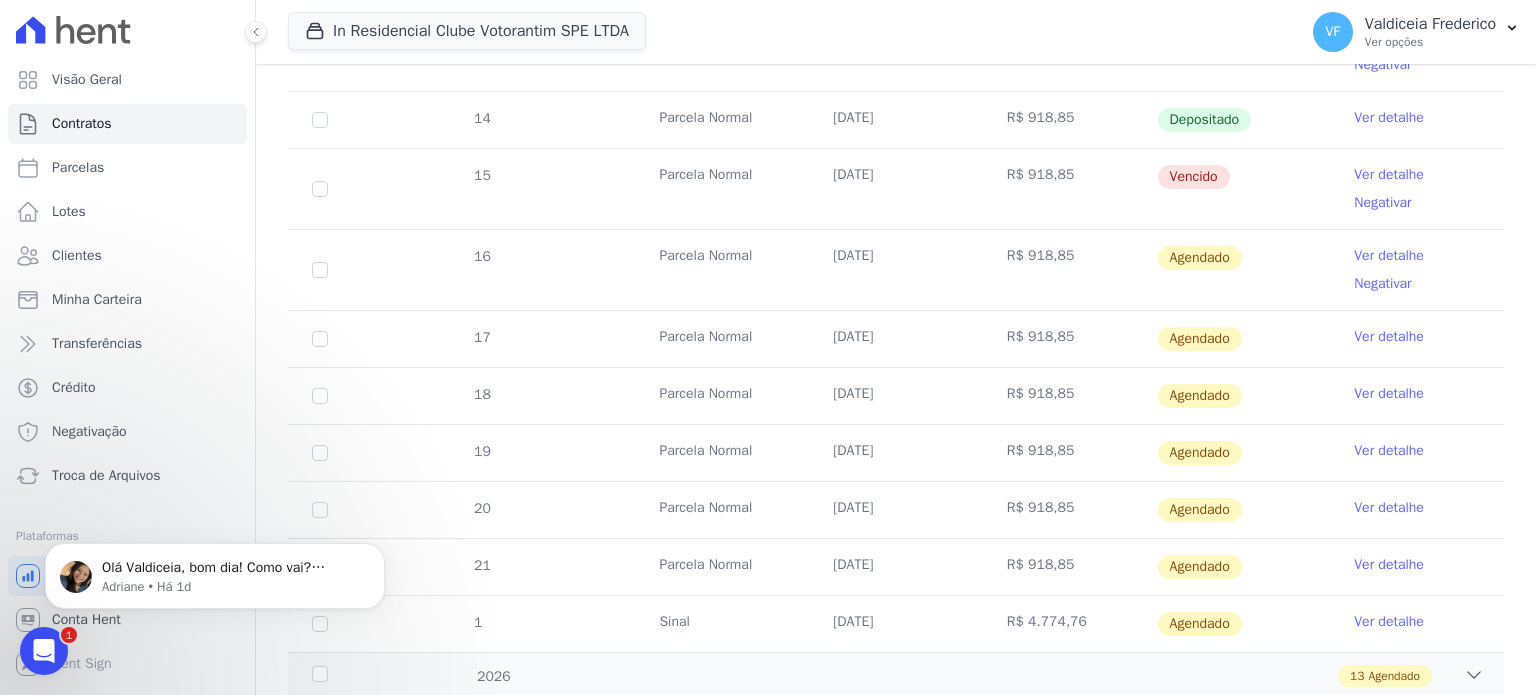 scroll, scrollTop: 700, scrollLeft: 0, axis: vertical 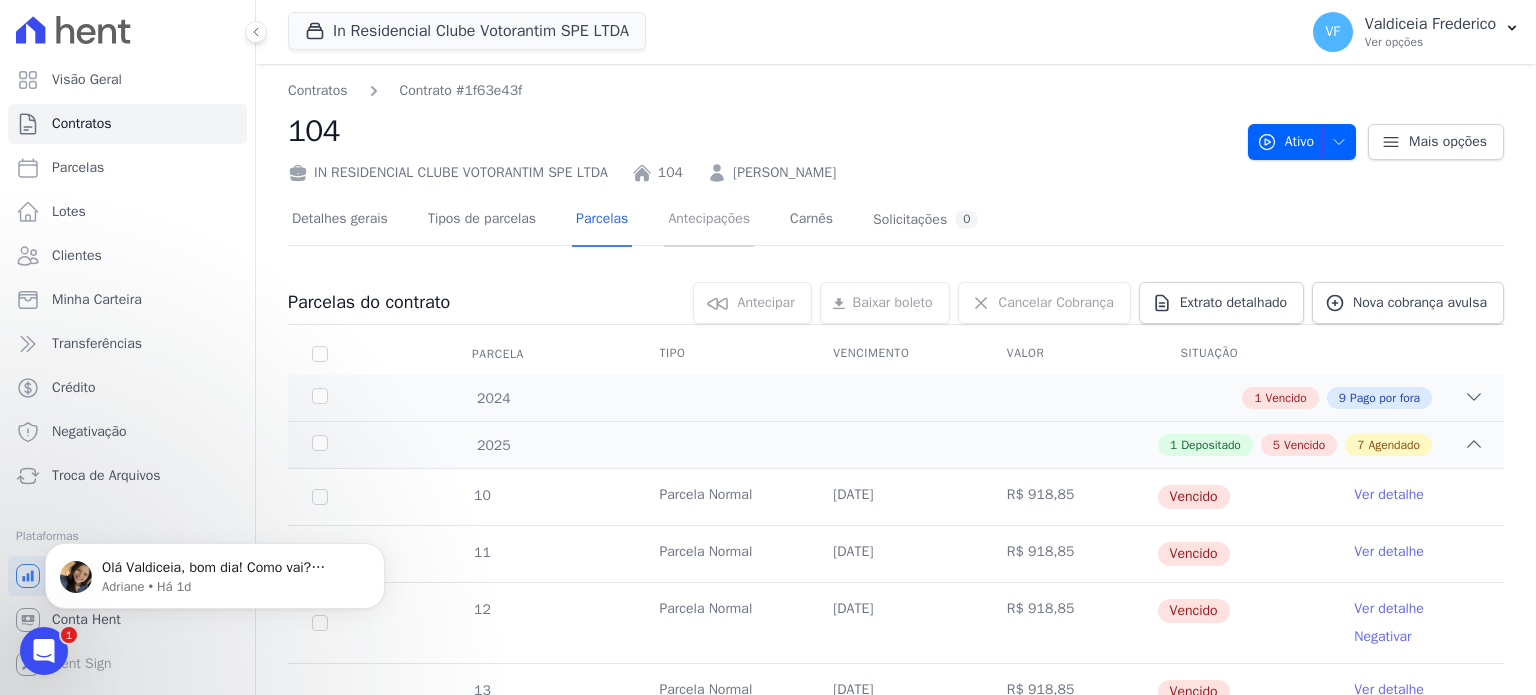 click on "Antecipações" at bounding box center (709, 220) 